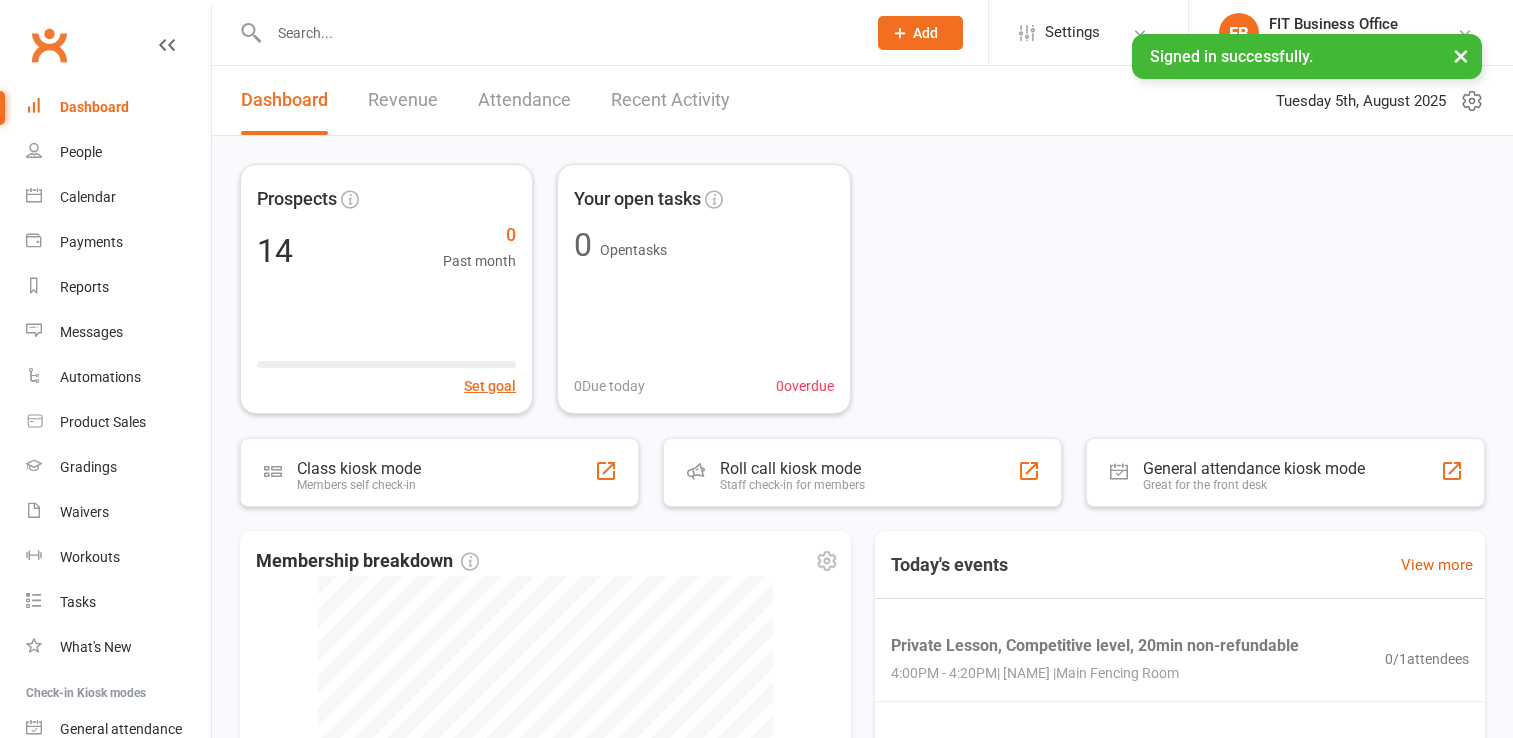 scroll, scrollTop: 0, scrollLeft: 0, axis: both 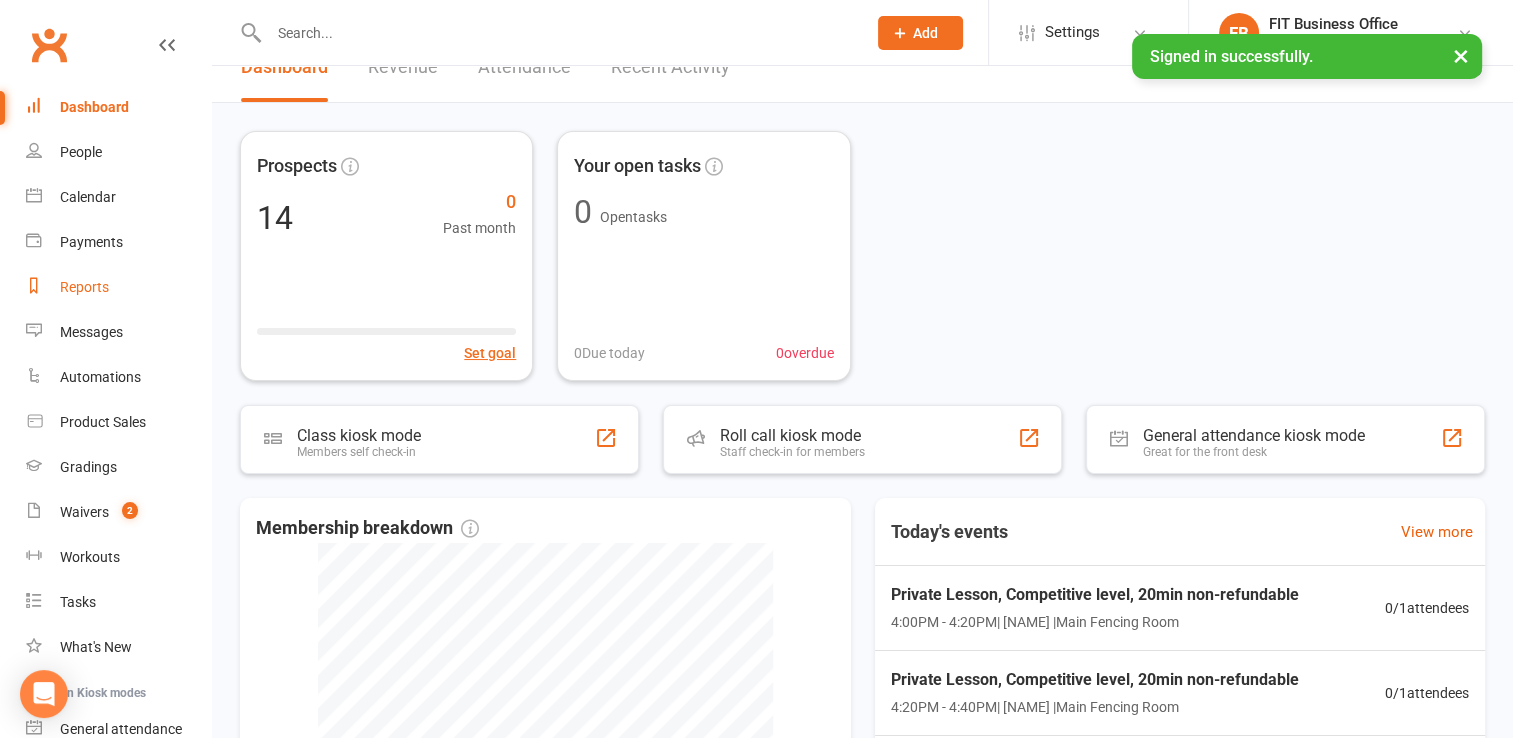 click on "Reports" at bounding box center (84, 287) 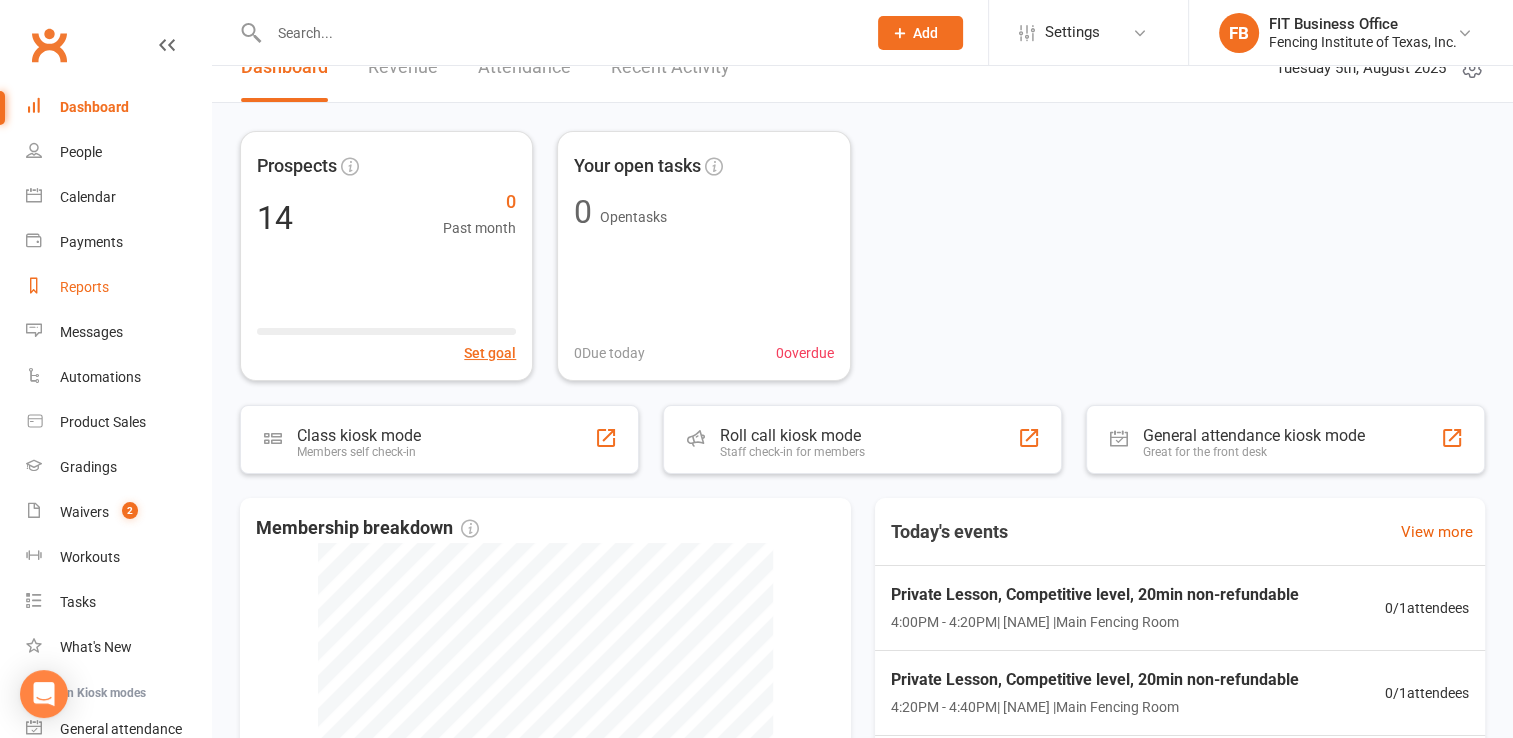 scroll, scrollTop: 0, scrollLeft: 0, axis: both 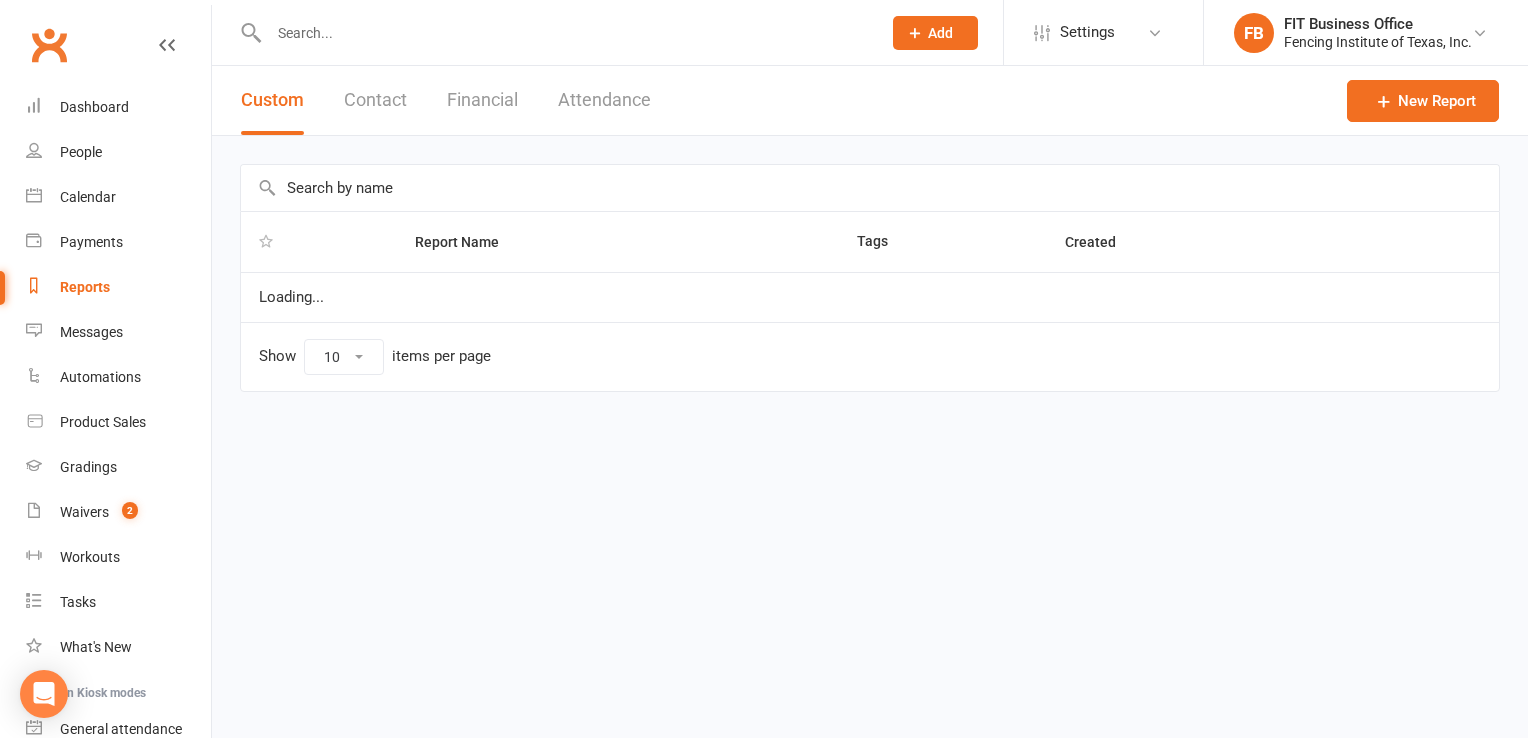 select on "25" 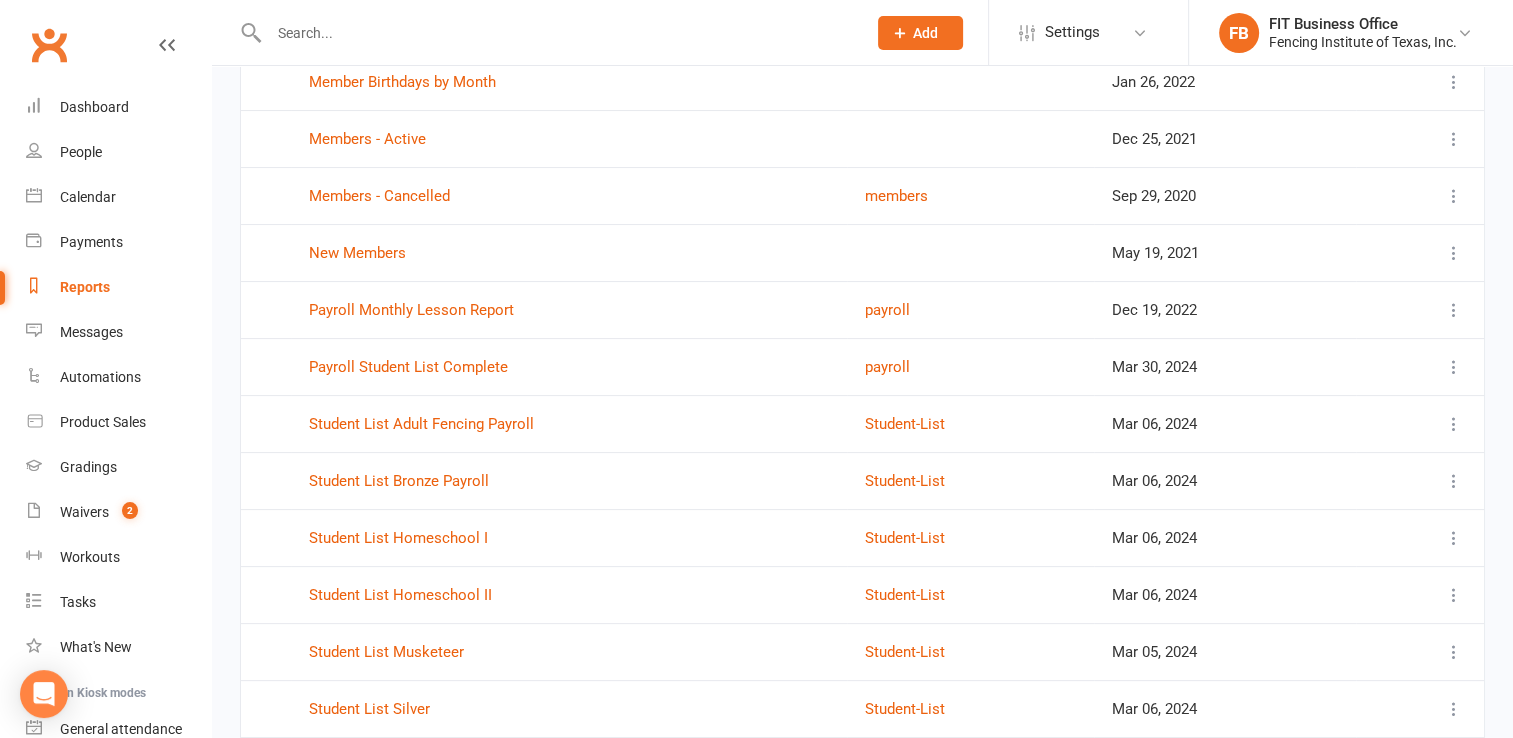 scroll, scrollTop: 400, scrollLeft: 0, axis: vertical 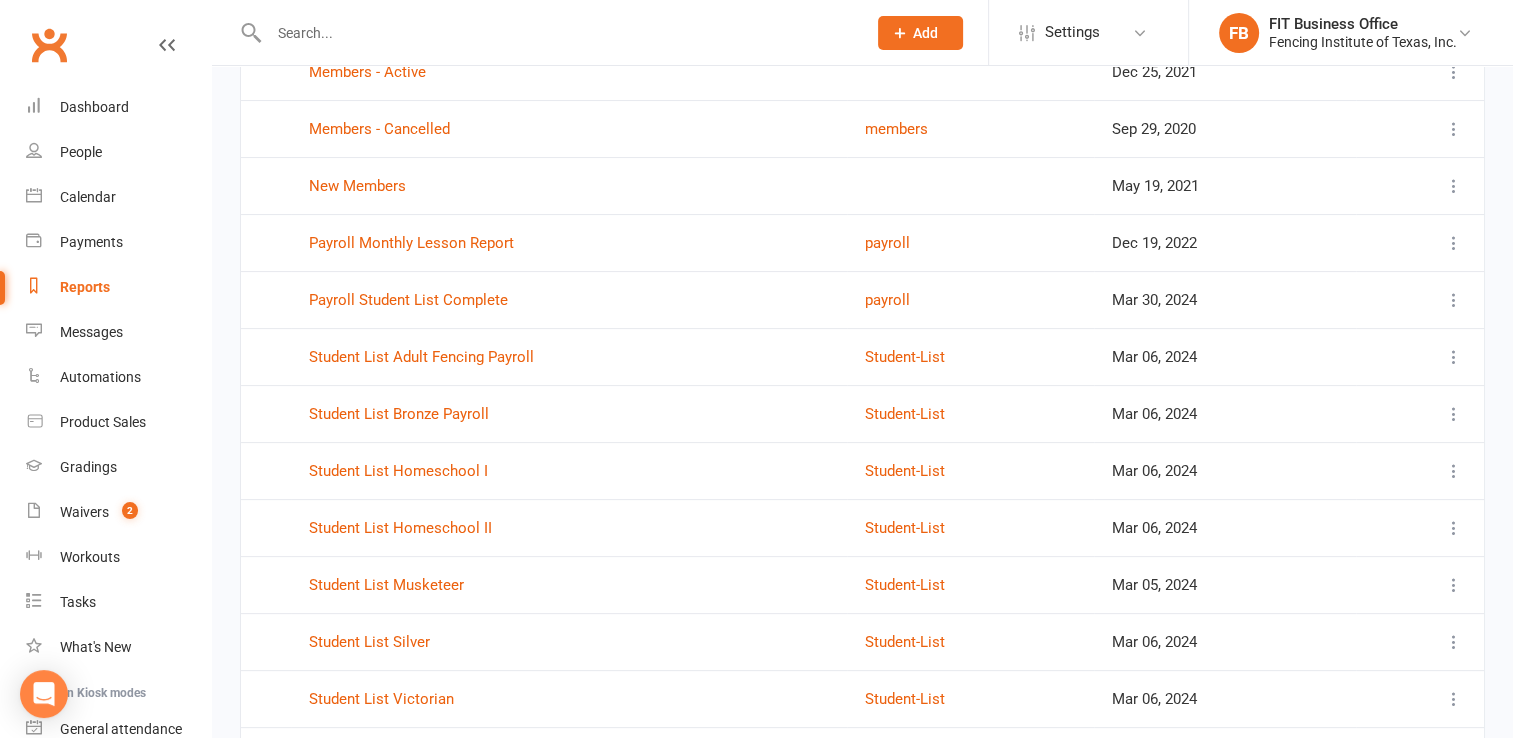 click at bounding box center (1454, 243) 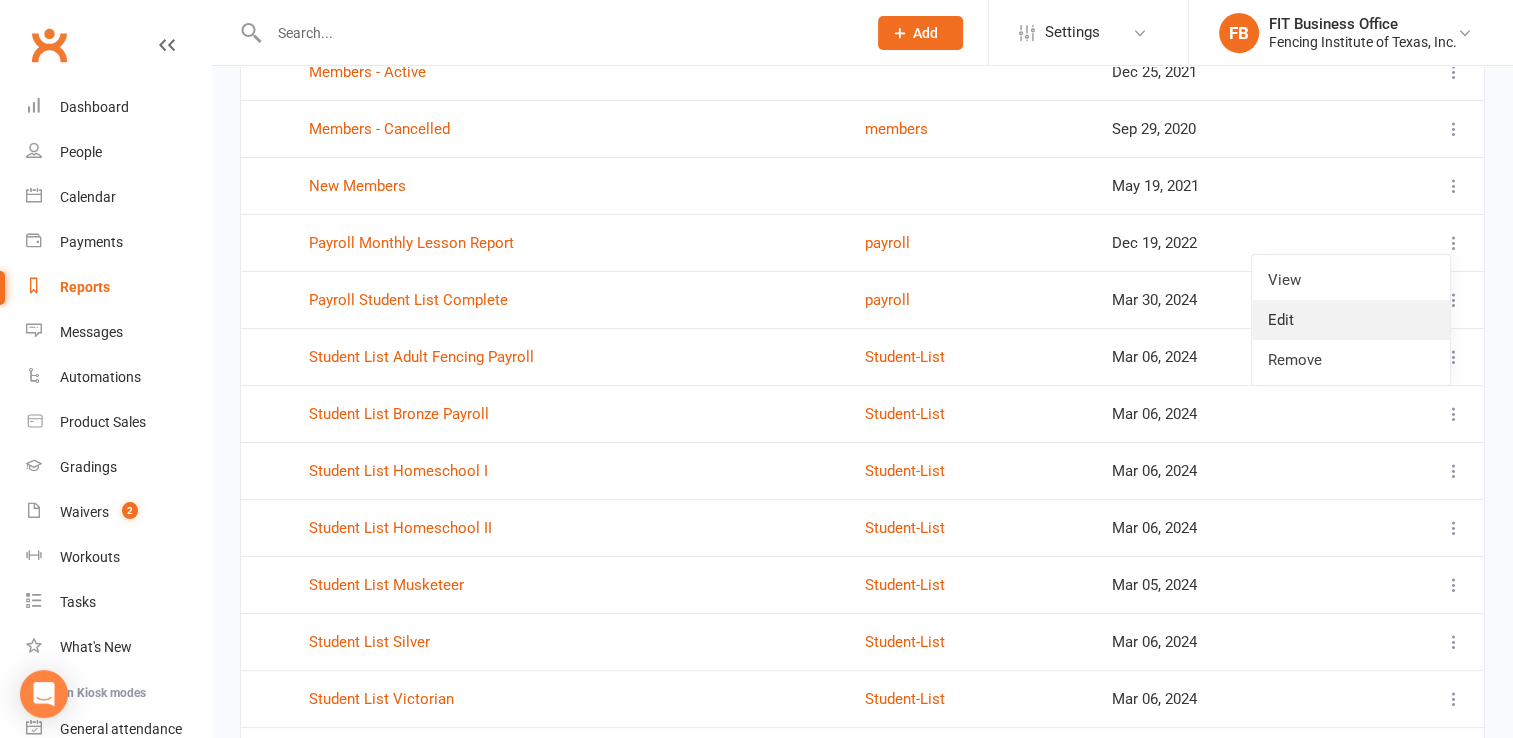 click on "Edit" at bounding box center (1351, 320) 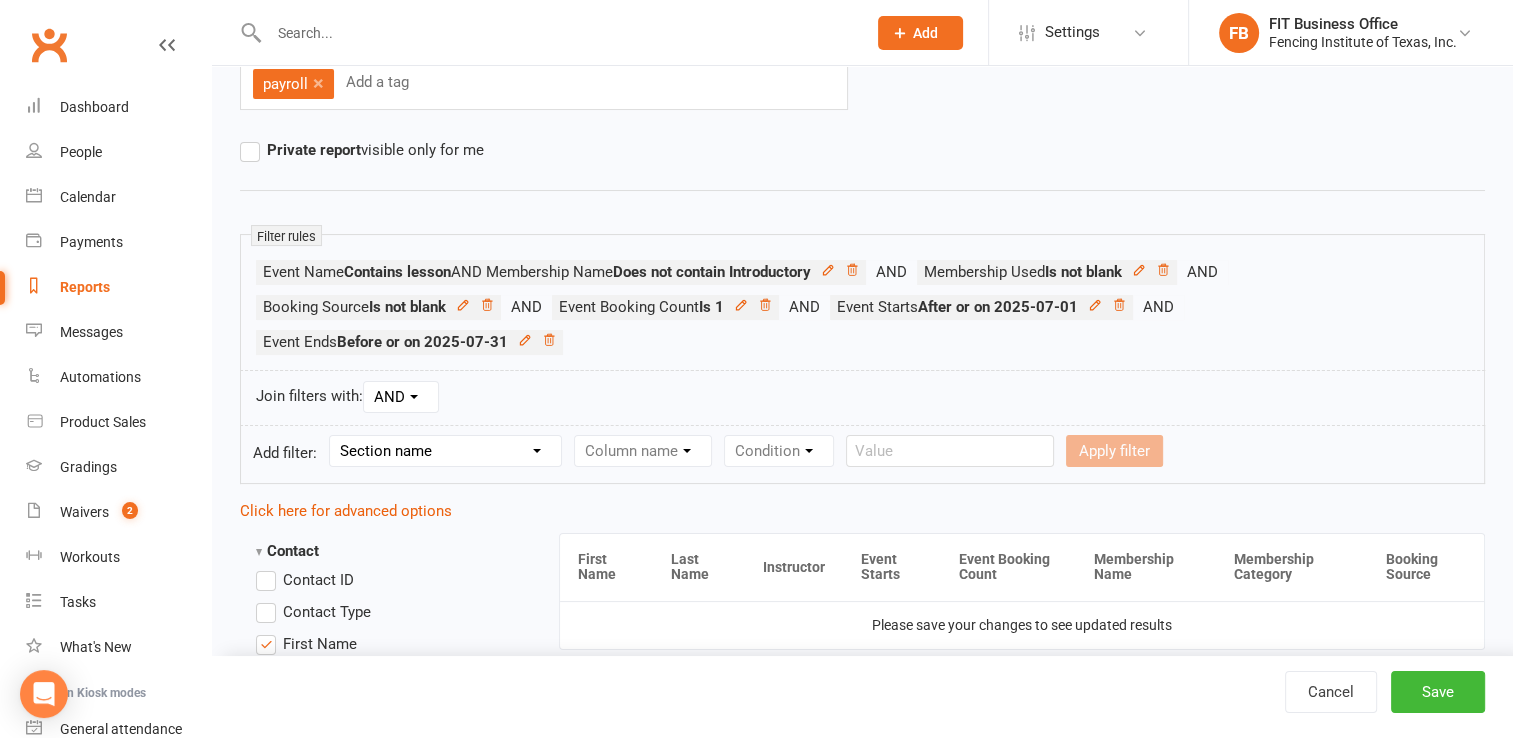 scroll, scrollTop: 233, scrollLeft: 0, axis: vertical 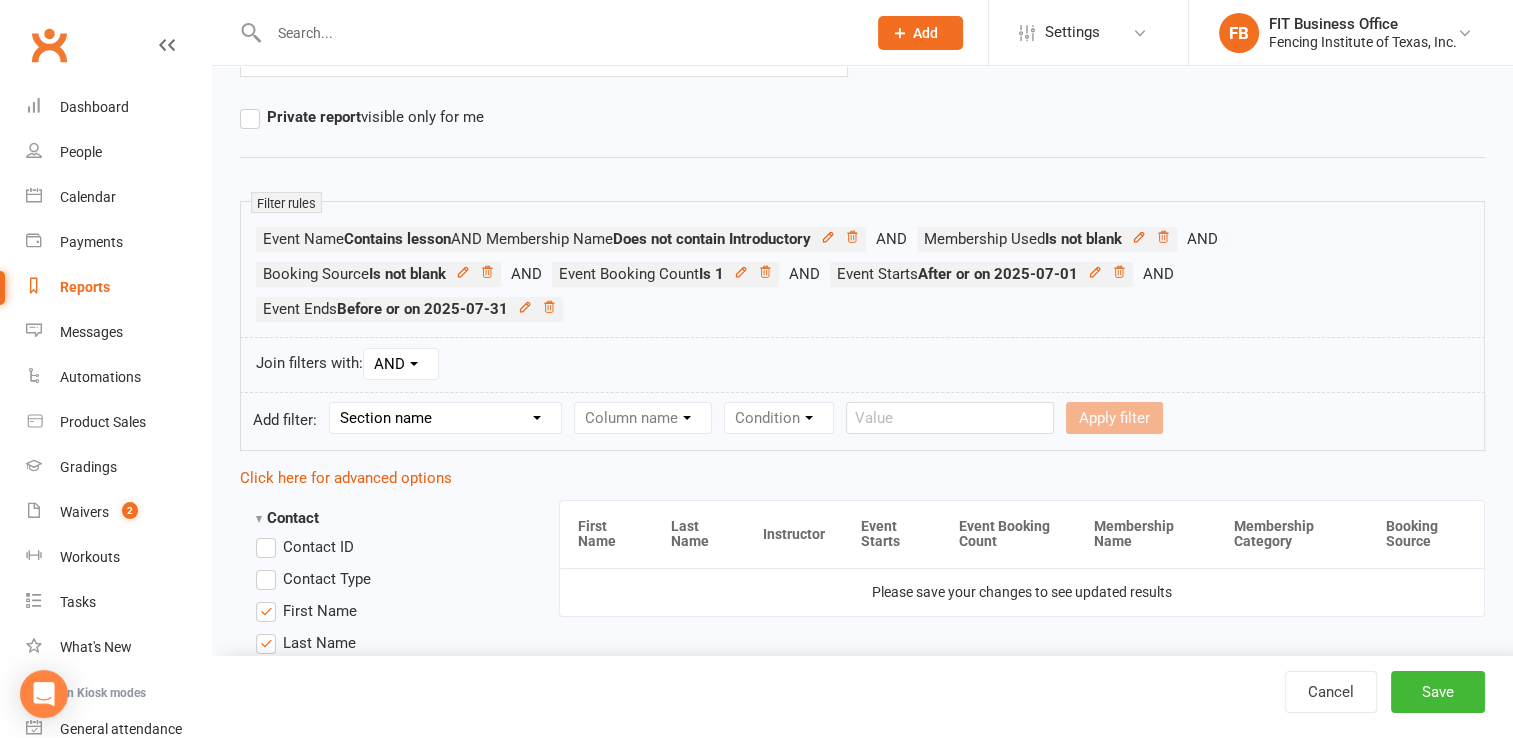 click on "Section name Contact Attendance Aggregate Payment Booking Waitlist Attendees Cancelled Bookings Late-cancelled Bookings Recurring Booking Aggregate Booking Communication Comms Recipients Membership Payment Styles And Ranks Aggregate Styles And Ranks Grading Events Promotions Suspensions Signed Waivers Family Members Credit Vouchers Enrolled Automations Enrolled Workouts Public Tasks Body Composition Emergency Contact Details Fitness Goals Key Demographics Marketing Information Waiver Answers" at bounding box center (445, 418) 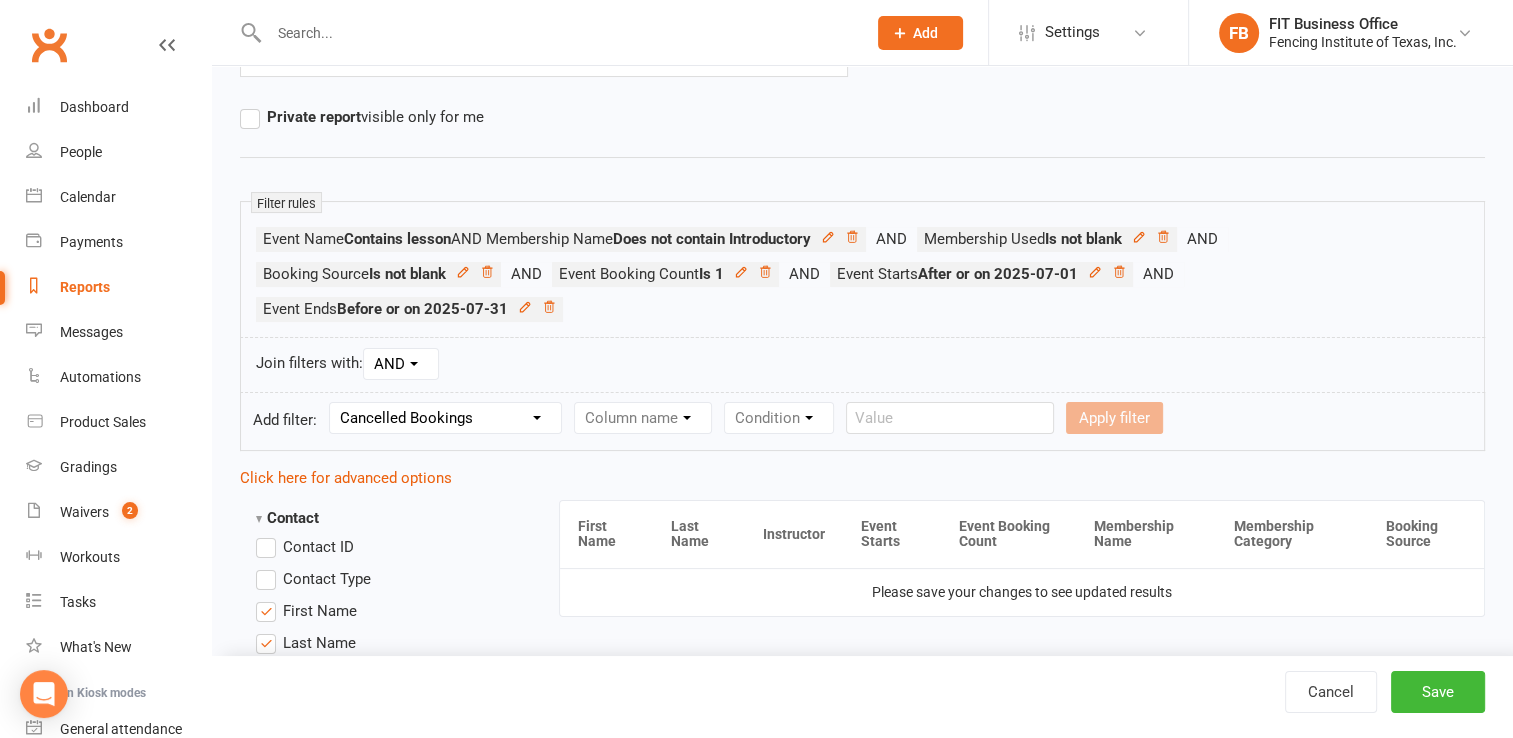 click on "Section name Contact Attendance Aggregate Payment Booking Waitlist Attendees Cancelled Bookings Late-cancelled Bookings Recurring Booking Aggregate Booking Communication Comms Recipients Membership Payment Styles And Ranks Aggregate Styles And Ranks Grading Events Promotions Suspensions Signed Waivers Family Members Credit Vouchers Enrolled Automations Enrolled Workouts Public Tasks Body Composition Emergency Contact Details Fitness Goals Key Demographics Marketing Information Waiver Answers" at bounding box center (445, 418) 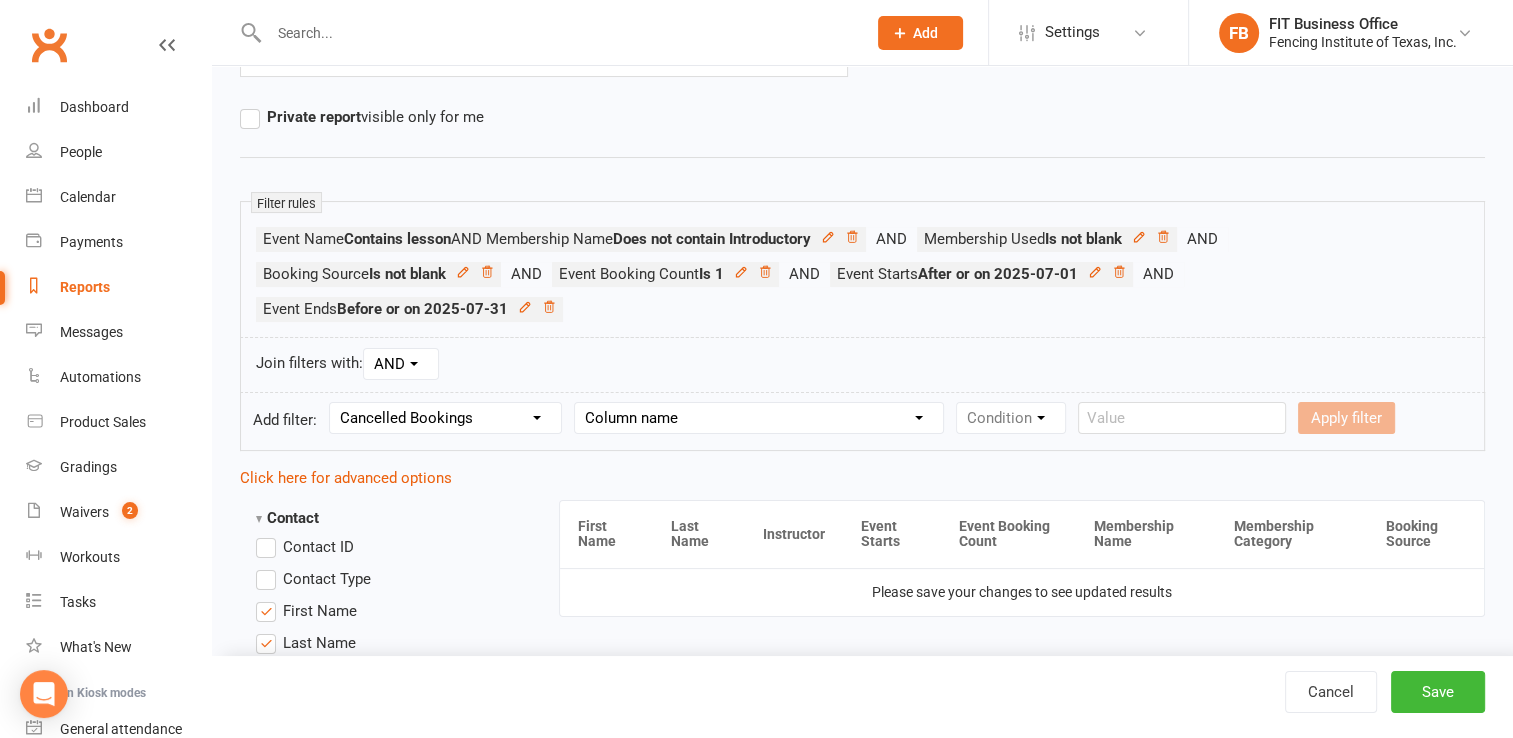 click on "Section name Contact Attendance Aggregate Payment Booking Waitlist Attendees Cancelled Bookings Late-cancelled Bookings Recurring Booking Aggregate Booking Communication Comms Recipients Membership Payment Styles And Ranks Aggregate Styles And Ranks Grading Events Promotions Suspensions Signed Waivers Family Members Credit Vouchers Enrolled Automations Enrolled Workouts Public Tasks Body Composition Emergency Contact Details Fitness Goals Key Demographics Marketing Information Waiver Answers" at bounding box center (445, 418) 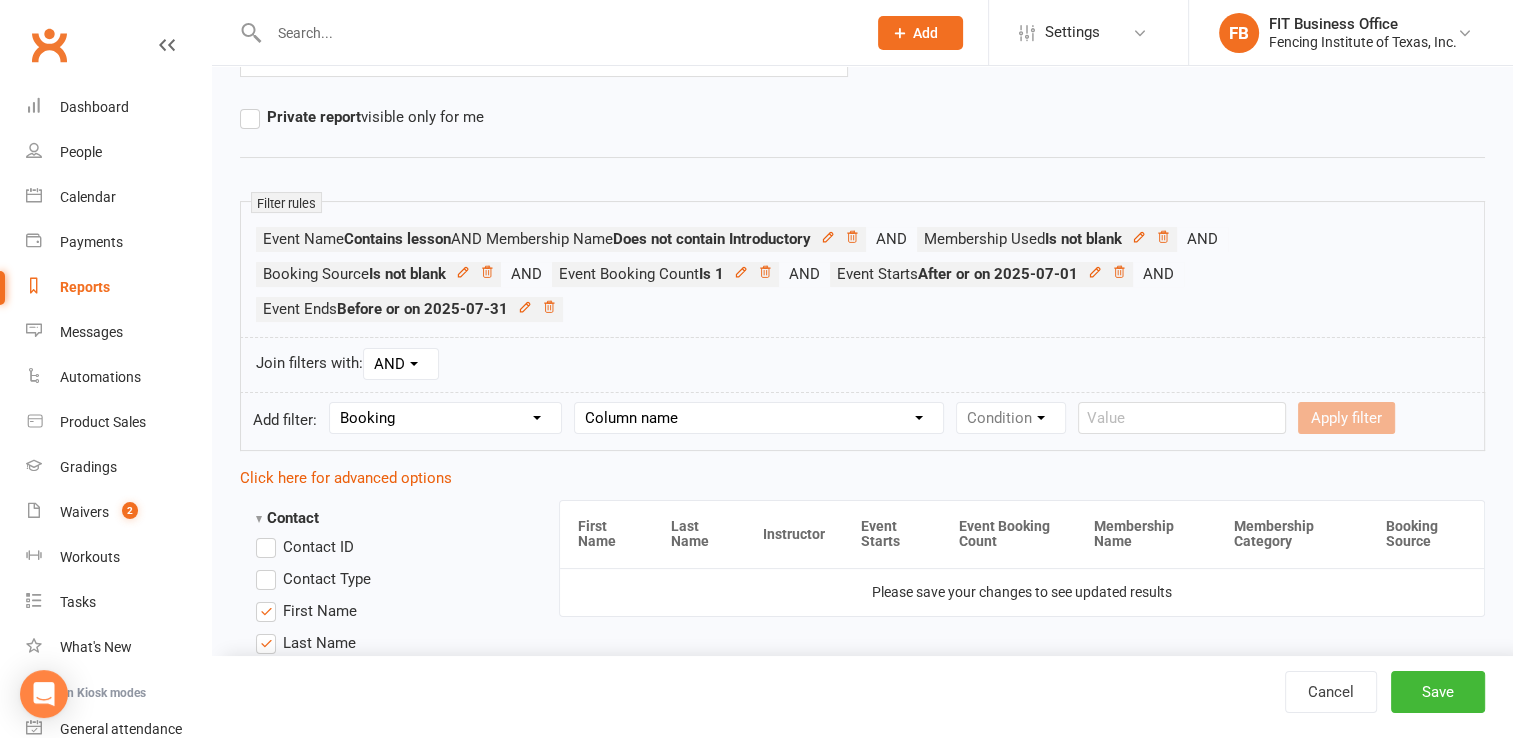 click on "Section name Contact Attendance Aggregate Payment Booking Waitlist Attendees Cancelled Bookings Late-cancelled Bookings Recurring Booking Aggregate Booking Communication Comms Recipients Membership Payment Styles And Ranks Aggregate Styles And Ranks Grading Events Promotions Suspensions Signed Waivers Family Members Credit Vouchers Enrolled Automations Enrolled Workouts Public Tasks Body Composition Emergency Contact Details Fitness Goals Key Demographics Marketing Information Waiver Answers" at bounding box center [445, 418] 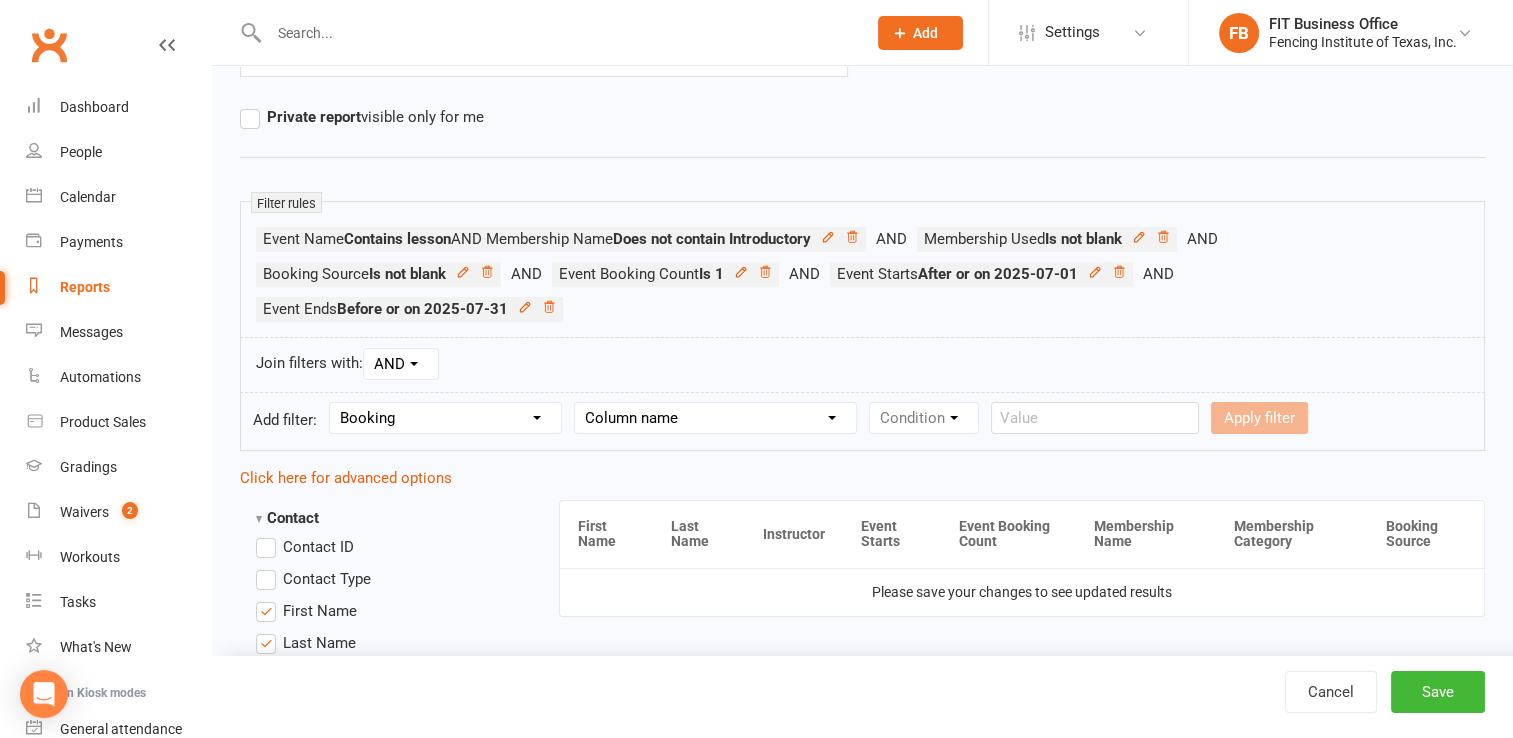 scroll, scrollTop: 200, scrollLeft: 0, axis: vertical 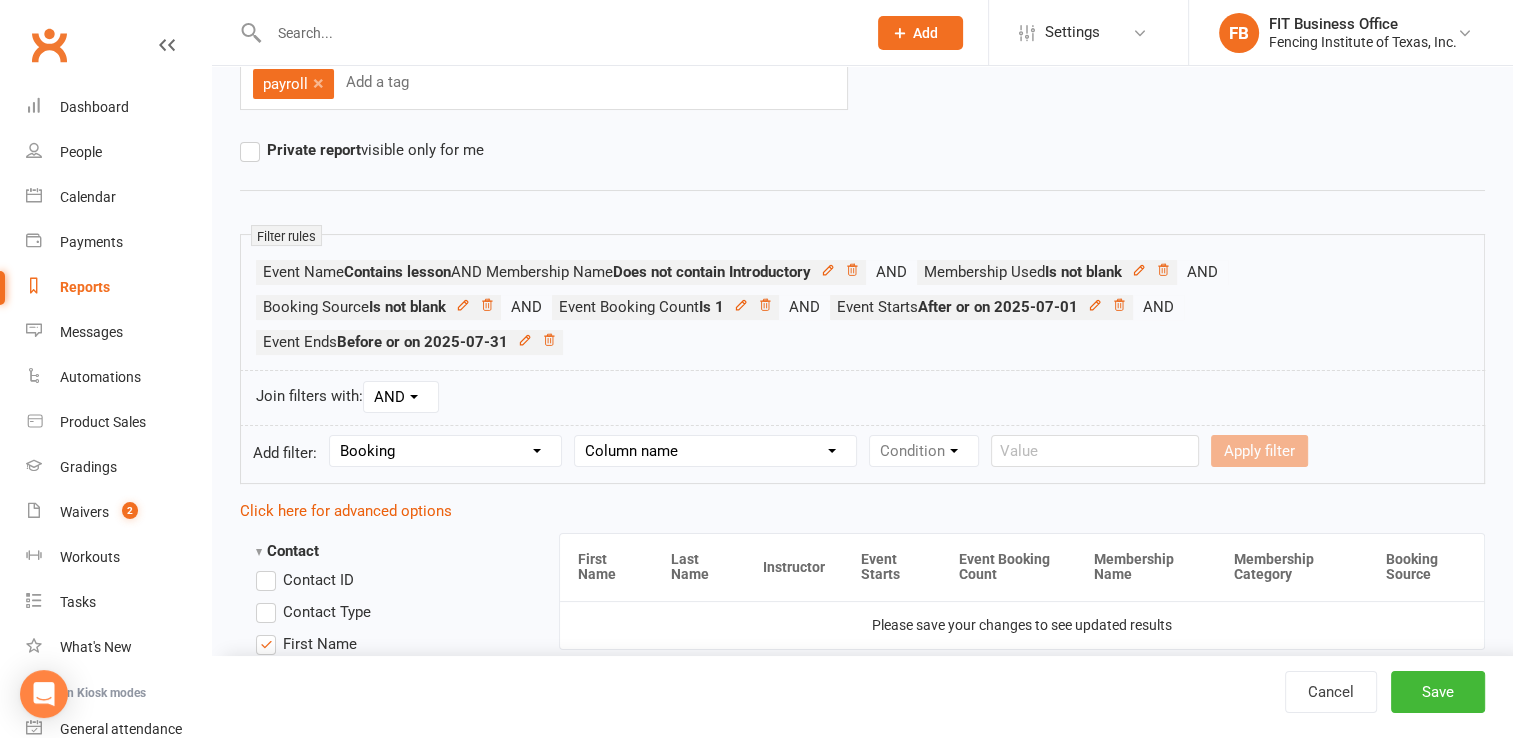 click on "Column name Event Name Event Type Event Date Event Day Event Month Event Starts Event Ends Event Duration Event Booking Count Event Attendee (Non-Absent) Count Event Attendee Limit Attended? Absent? Attendance Marked At Booking Created At Instructor Location Membership Used Booking Source General Attendance? Make-up Class? Drop-in Booking (Kiosk / Roll Call)? Booking Added By Contact?" at bounding box center (715, 451) 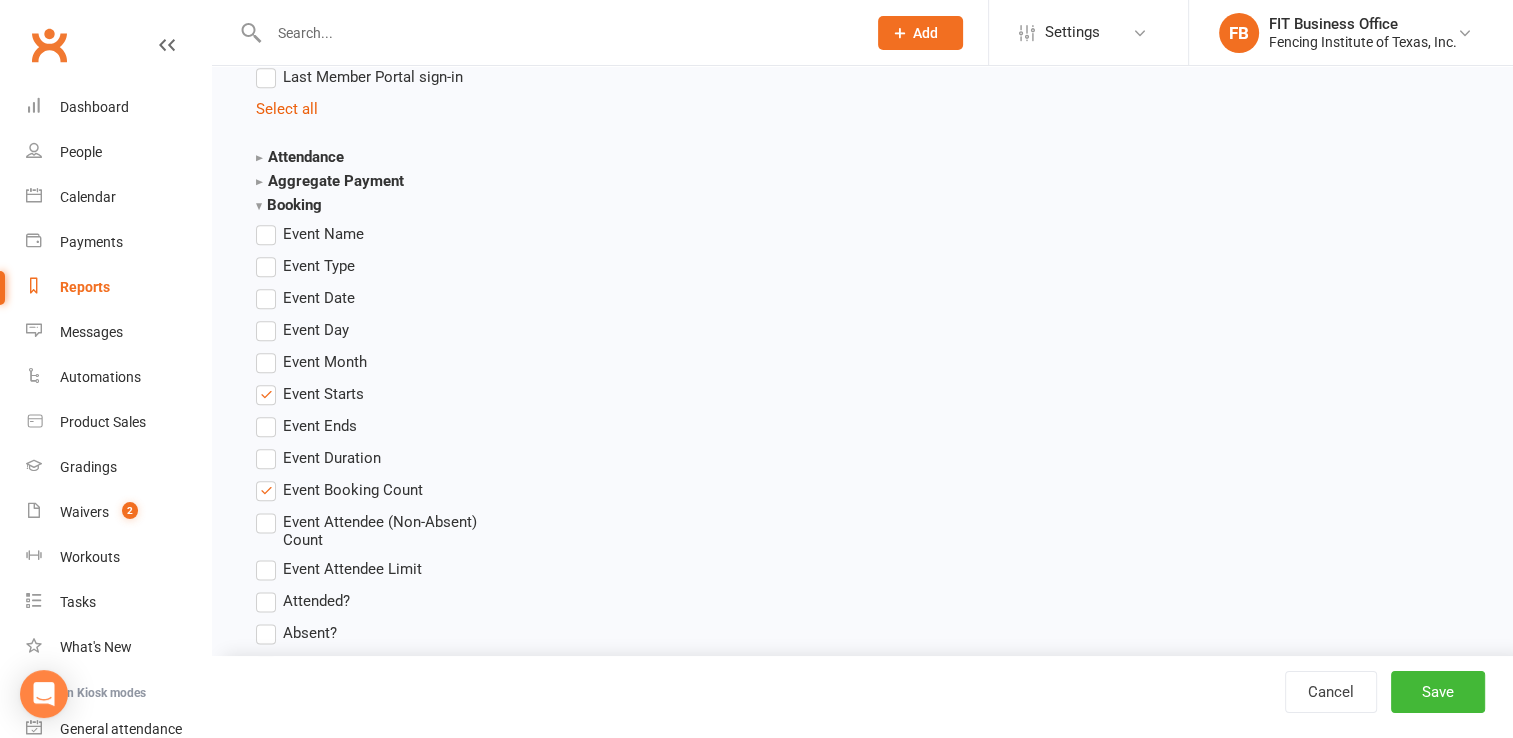 scroll, scrollTop: 2300, scrollLeft: 0, axis: vertical 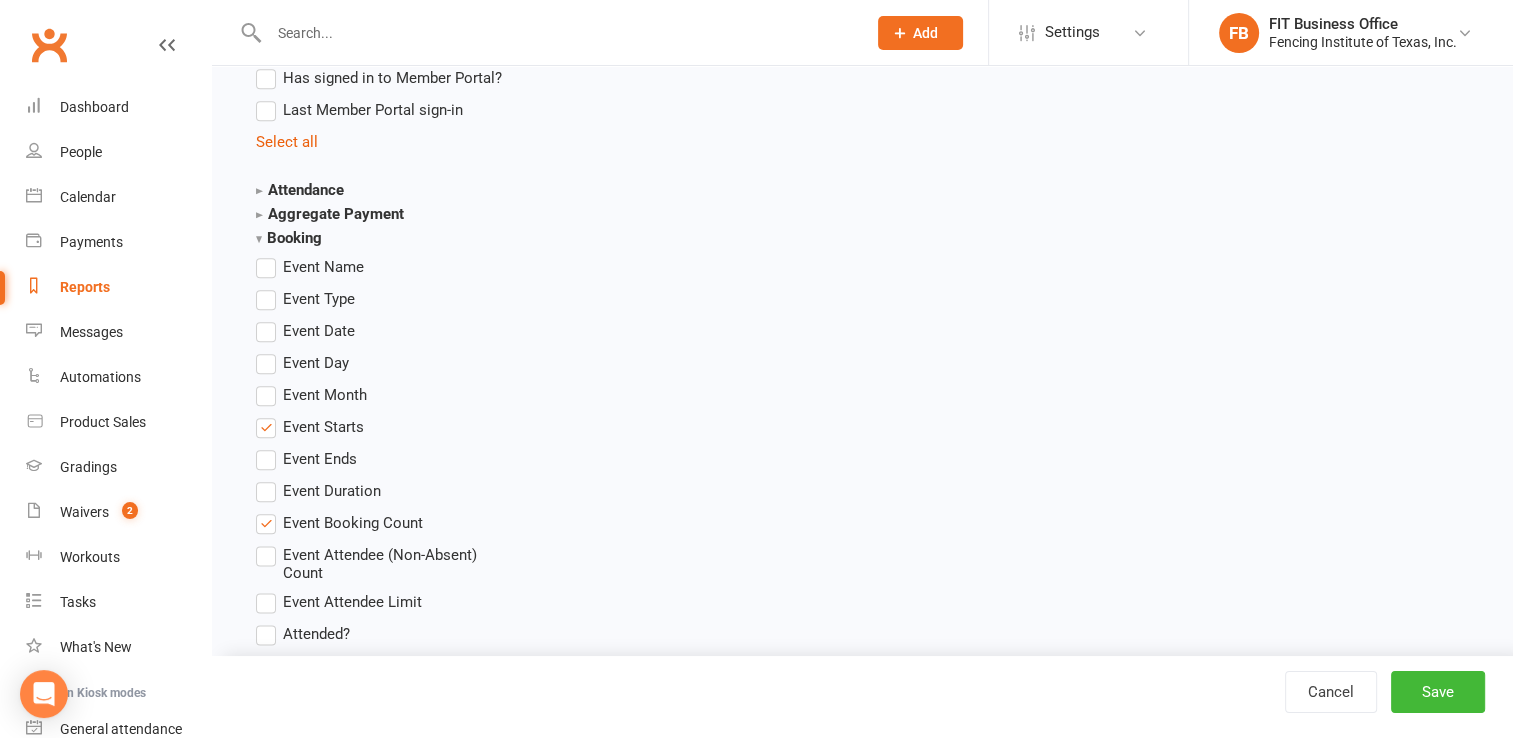click on "Contact  Contact ID Contact Type [NAME] [FULL NAME] [EMAIL] [PHONE] [ADDRESS] [STREET] [STREET] [CITY] [STATE] [POSTAL] Created First Activated Days since added to Clubworx Days since First Activated Days since Last Activated Status Previous Status (Prospects only) Prospect Status Last Changed Trial Status Member Number [DATE OF BIRTH] [AGE] [NEXT BIRTHDAY] [BIRTH MONTH] Unsubscribed from Email Unsubscribed from SMS Owner Location Converted to Member Converted to NAC Wallet Details Credit Card Expires Source Related contacts exist? Related members exist? Related active members exist? Related prospects exist? Related non-attending contacts exist? Related non-attending contacts (with active memberships) exist? Parent(s) exist in Clubworx? Children exist in Clubworx? Profile picture attached? Credit balance Flagged? Flag Titles NOTES FOR OFFICE Has signed in to Member Portal? Last Member Portal sign-in Select all Attendance" at bounding box center (384, 1021) 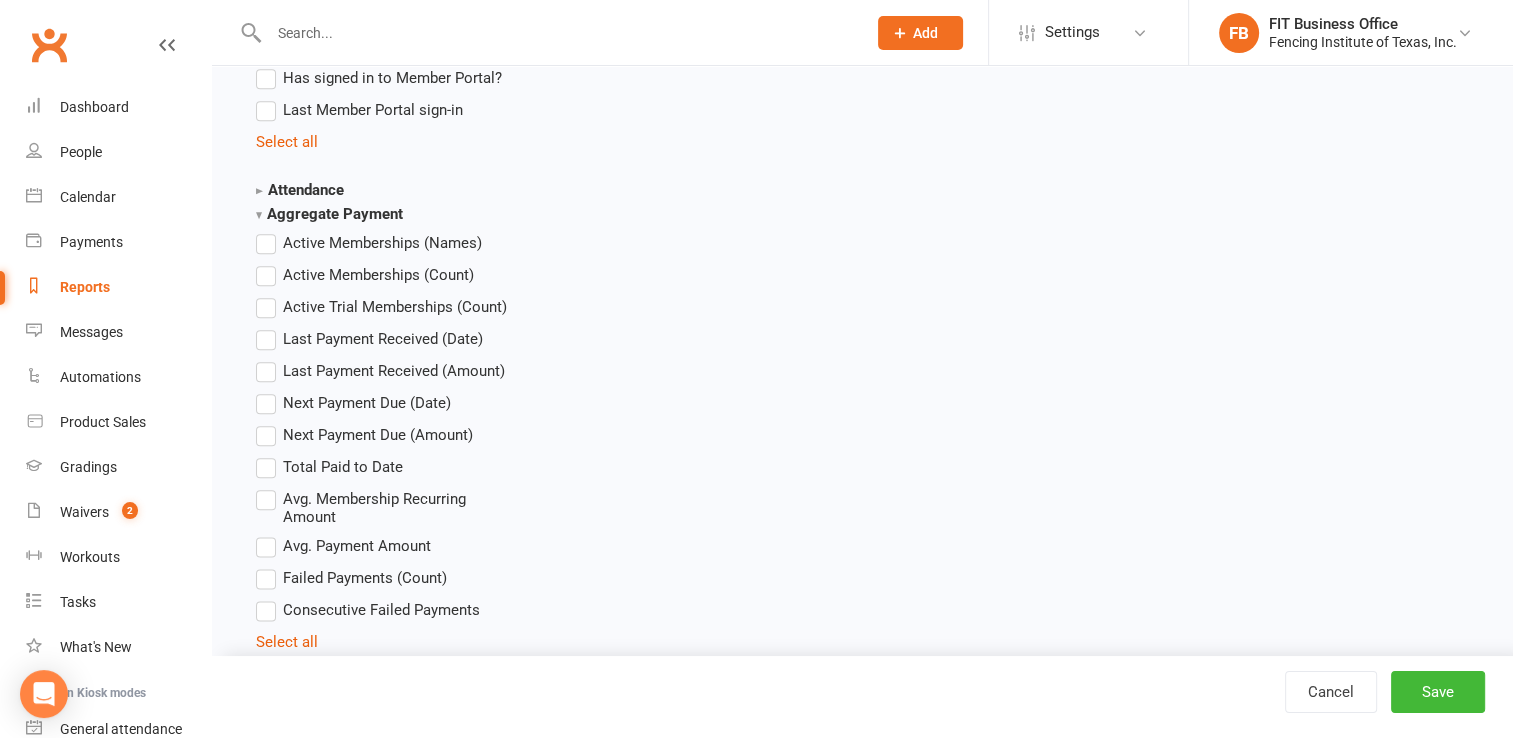 click on "Active Memberships (Names)" at bounding box center [369, 243] 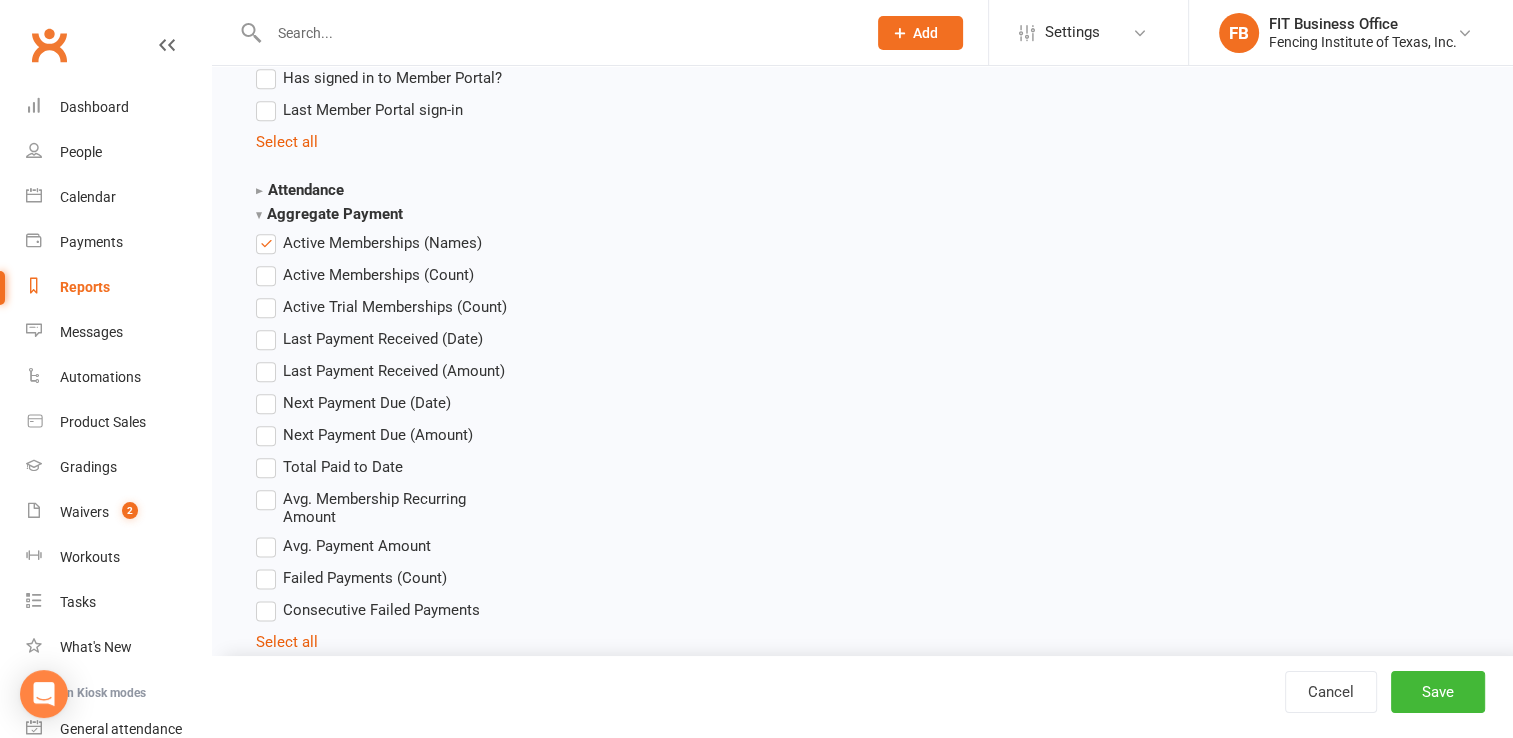 click on "Active Memberships (Names)" at bounding box center [369, 243] 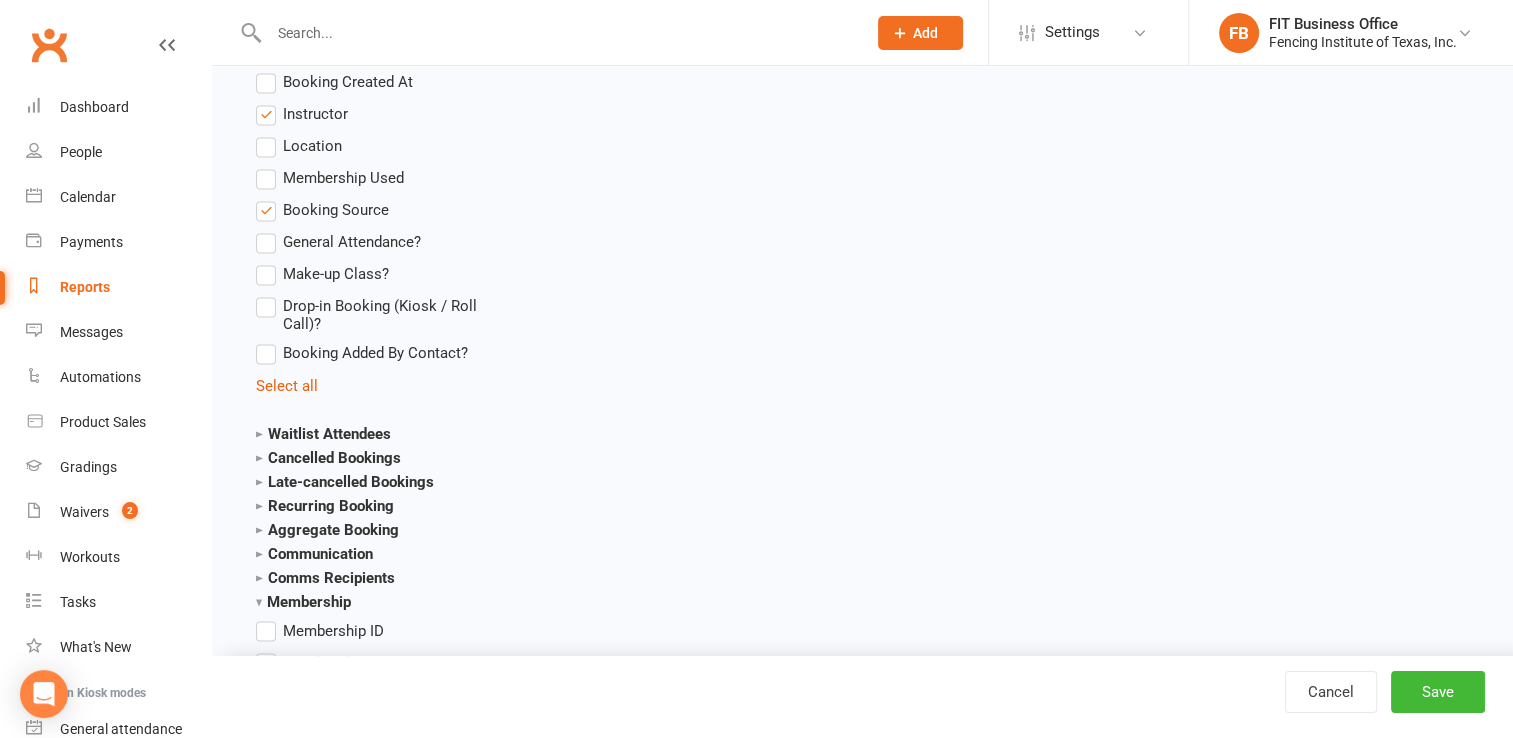scroll, scrollTop: 3466, scrollLeft: 0, axis: vertical 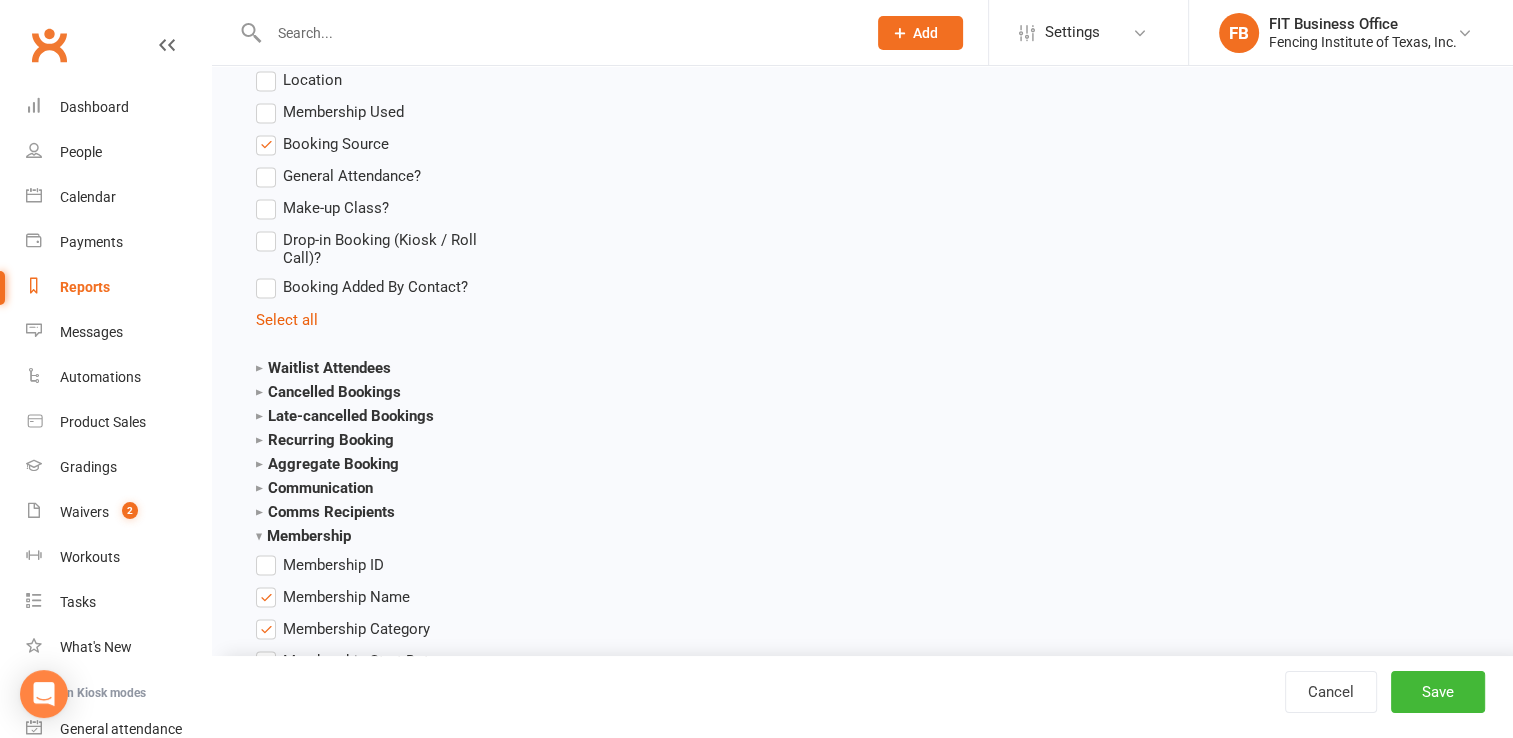 click on "Recurring Booking" at bounding box center [325, 439] 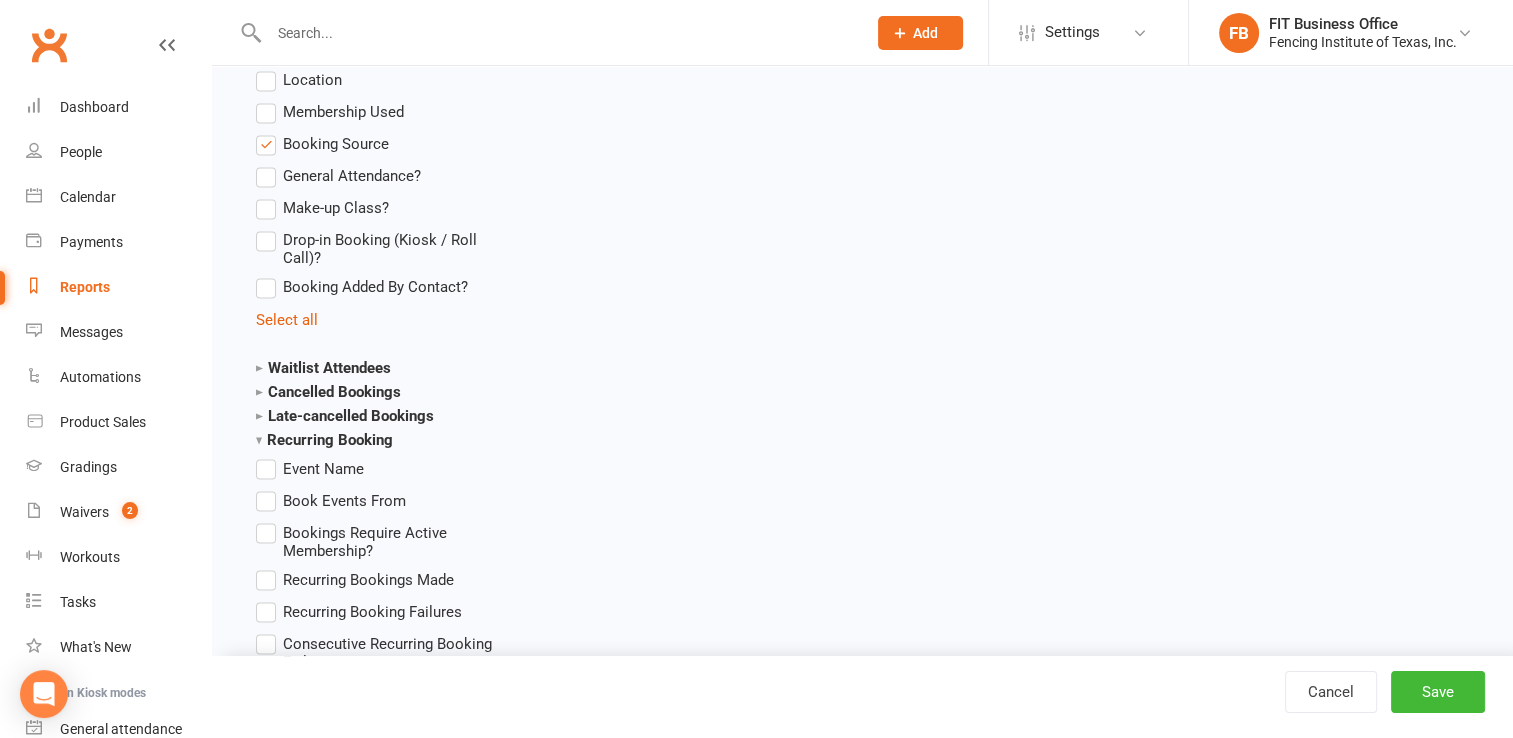 click on "Recurring Booking" at bounding box center [324, 439] 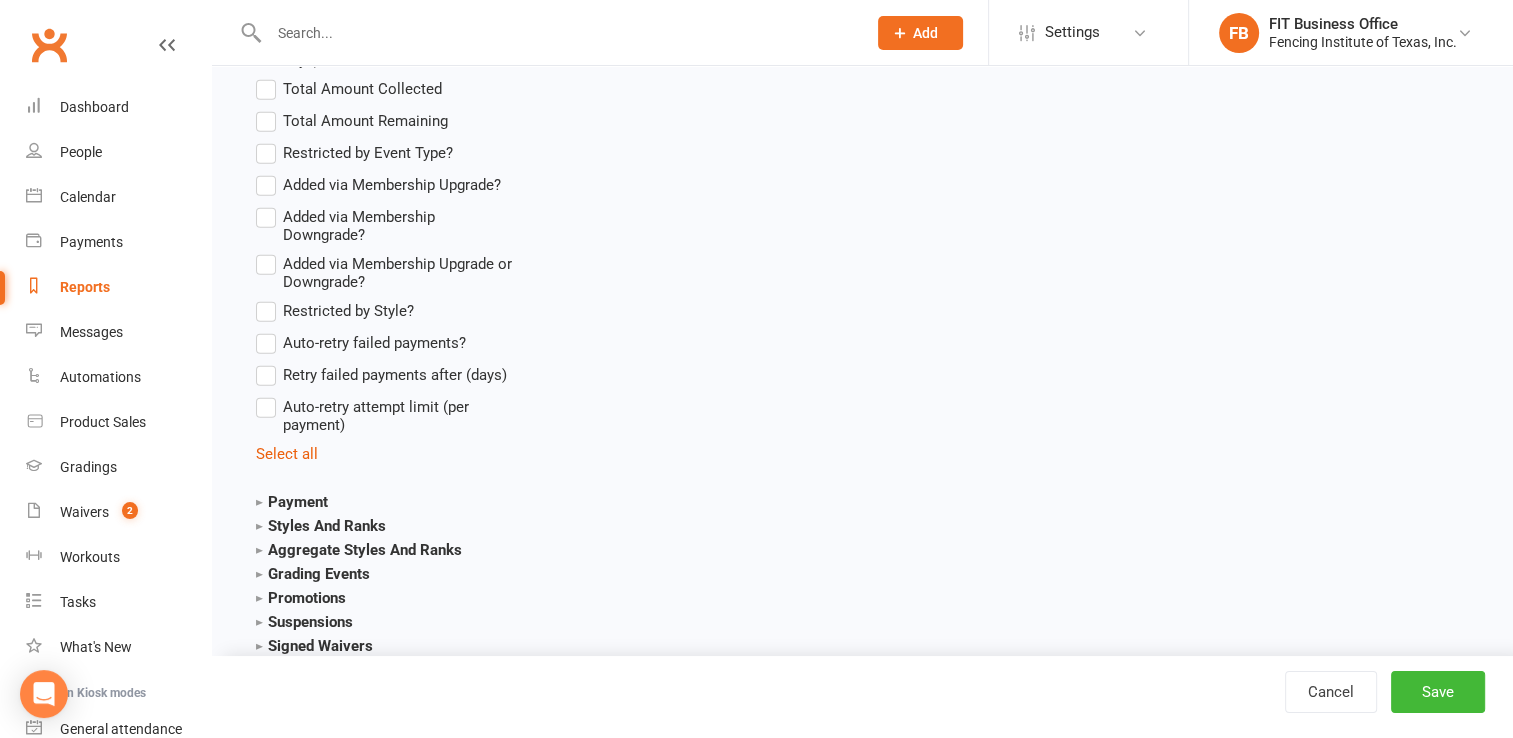 scroll, scrollTop: 5466, scrollLeft: 0, axis: vertical 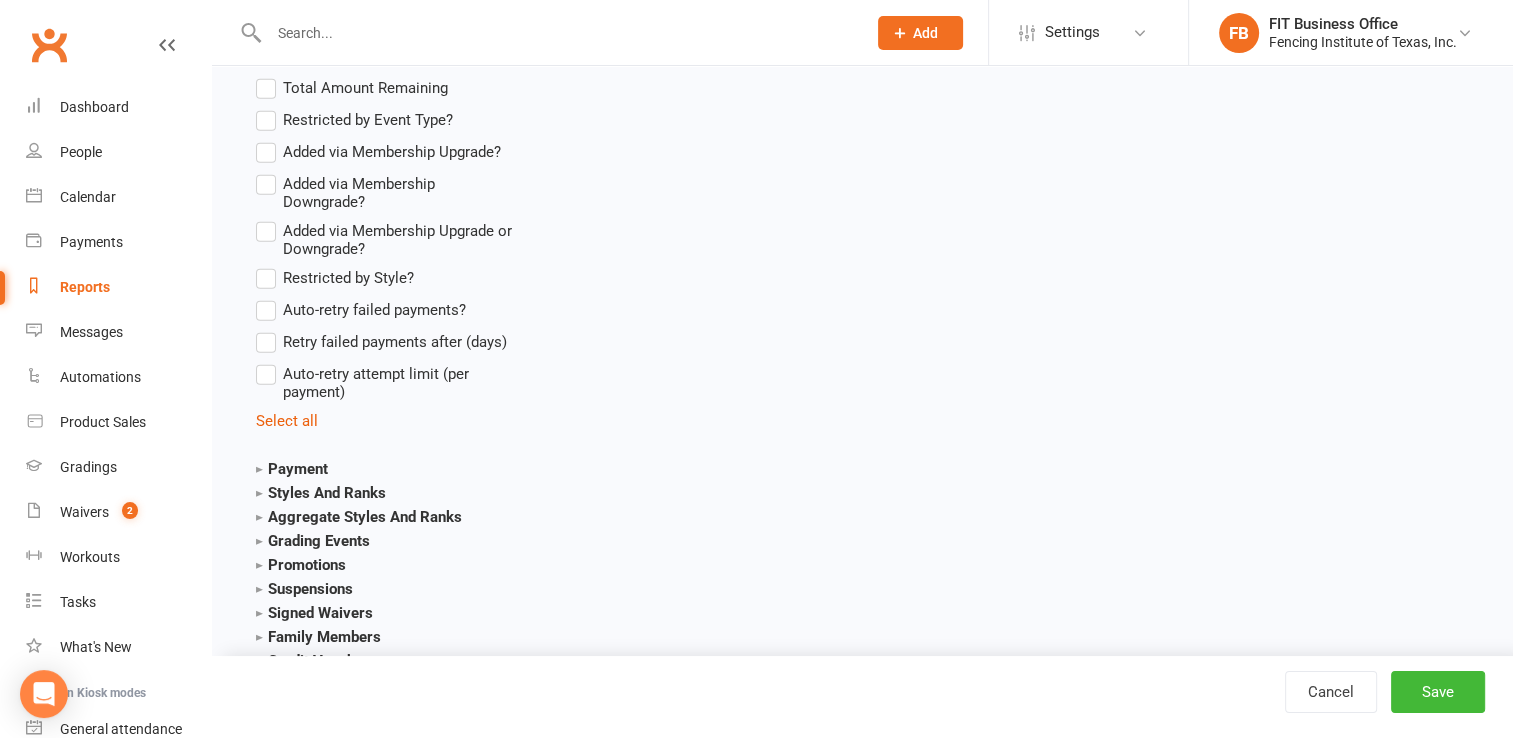 click on "Payment" at bounding box center [292, 469] 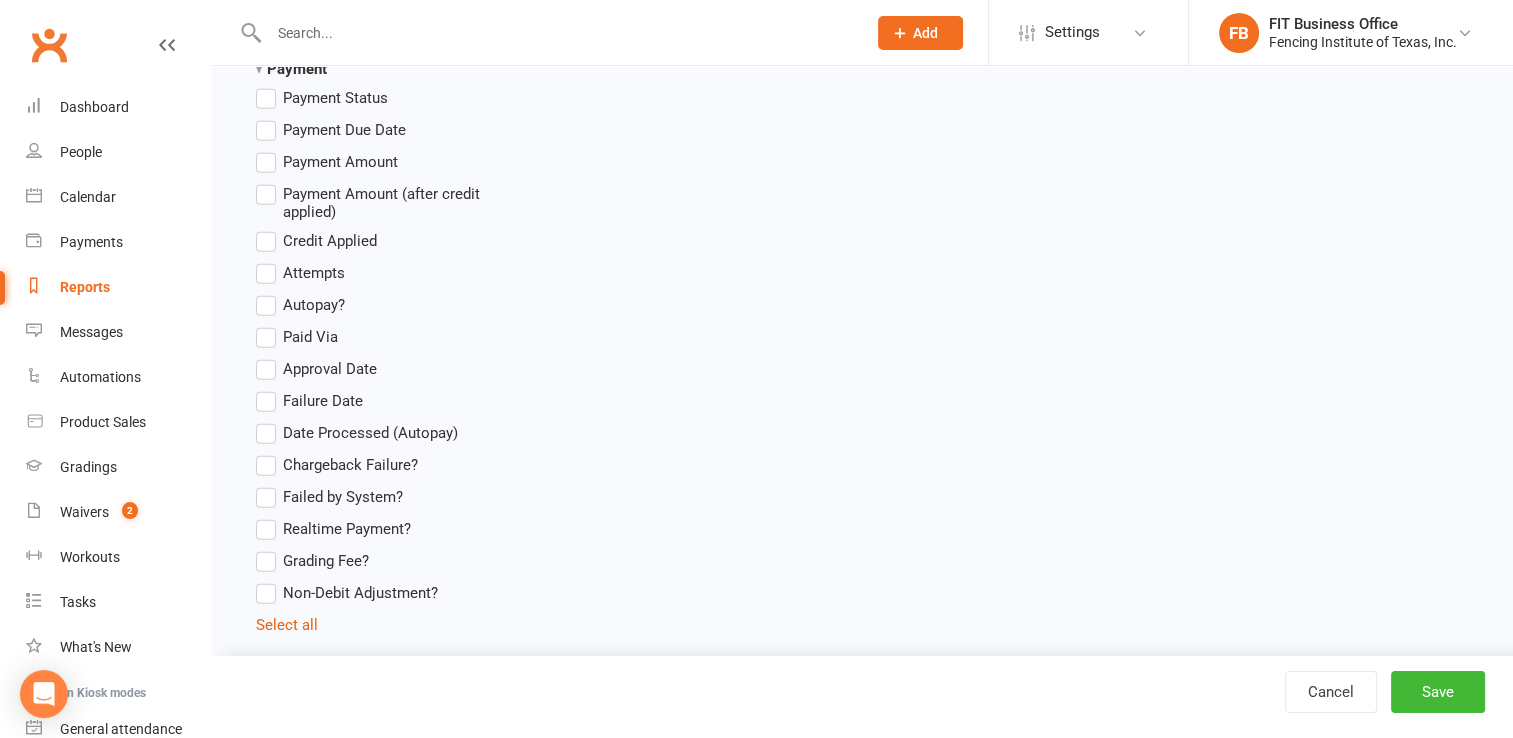 scroll, scrollTop: 5700, scrollLeft: 0, axis: vertical 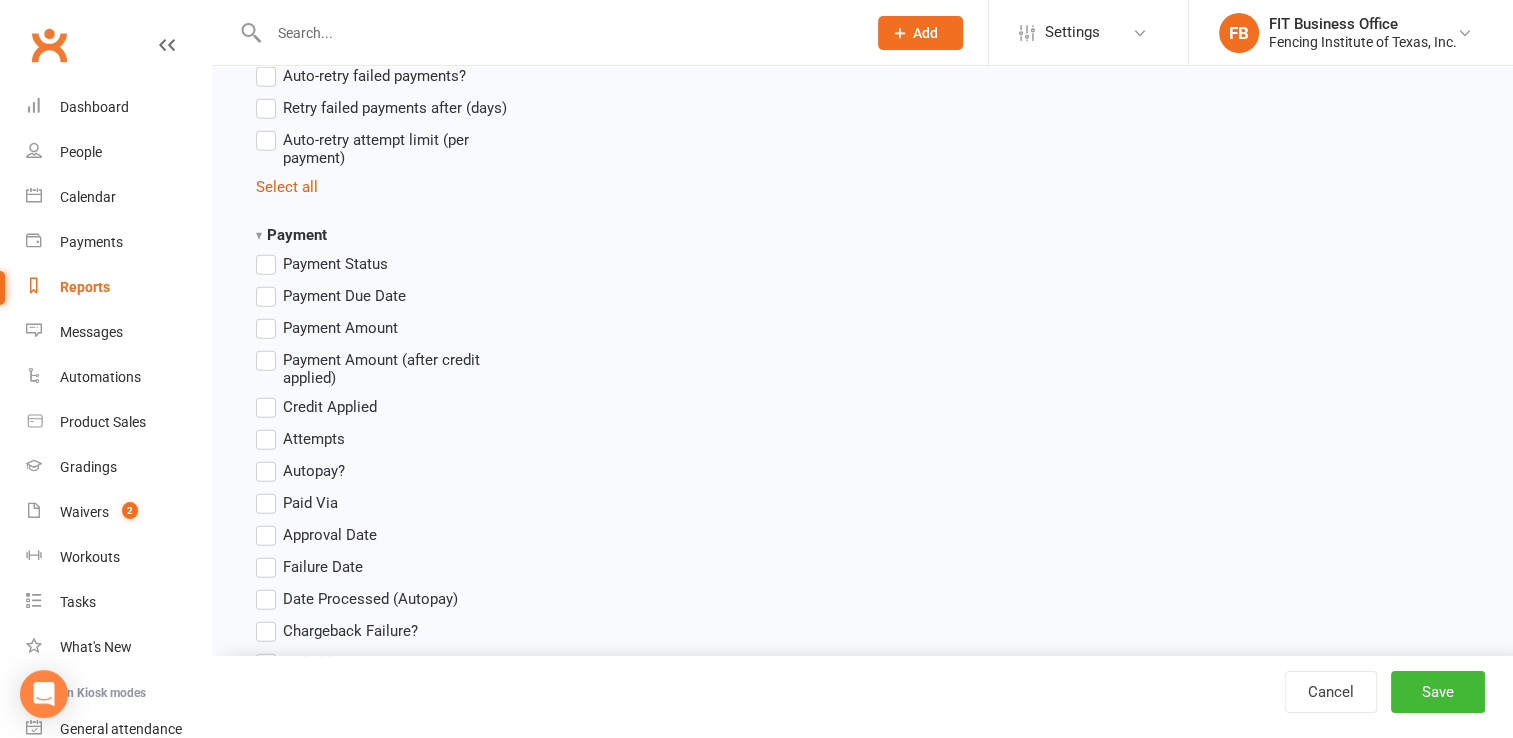 click on "Payment Amount" at bounding box center [327, 328] 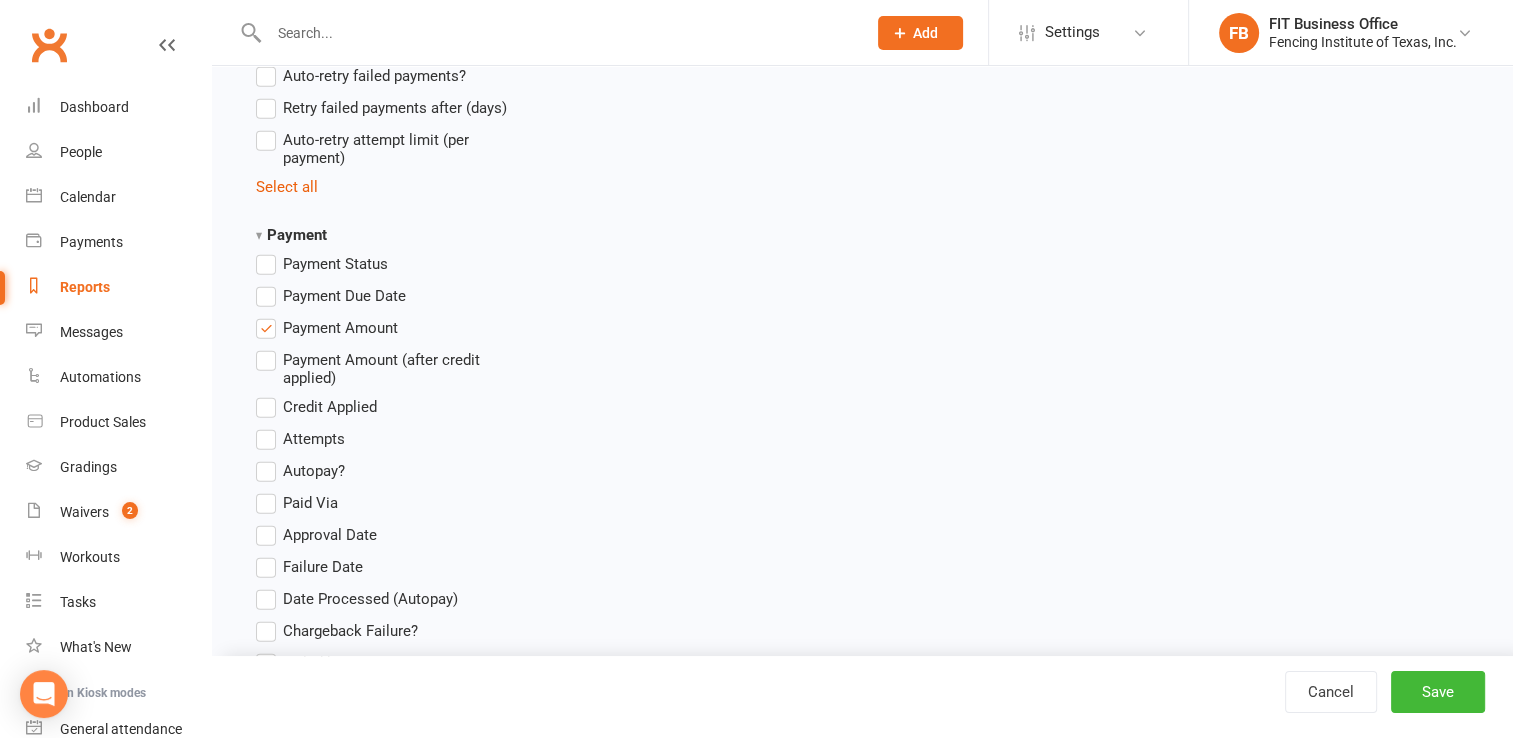 scroll, scrollTop: 5800, scrollLeft: 0, axis: vertical 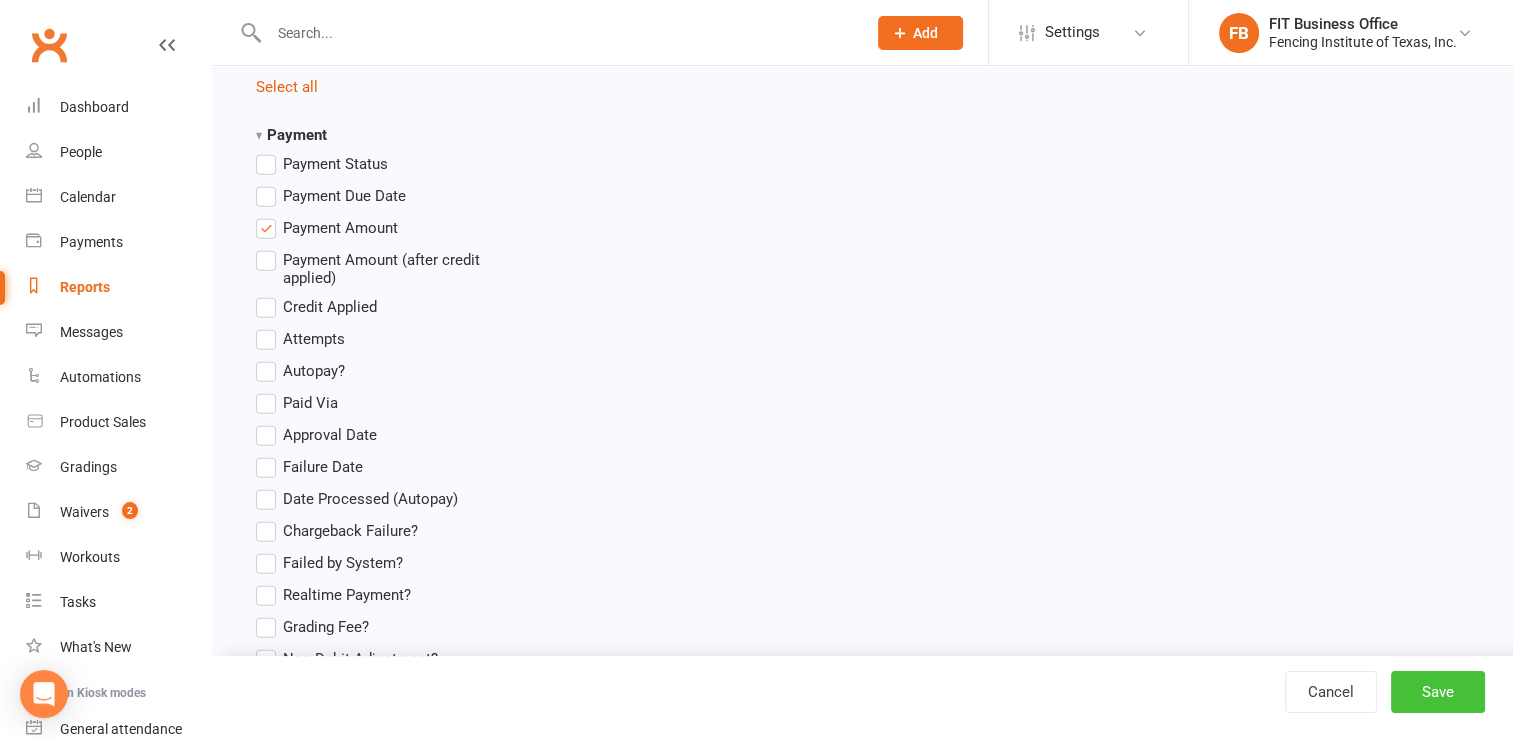 click on "Save" at bounding box center (1438, 692) 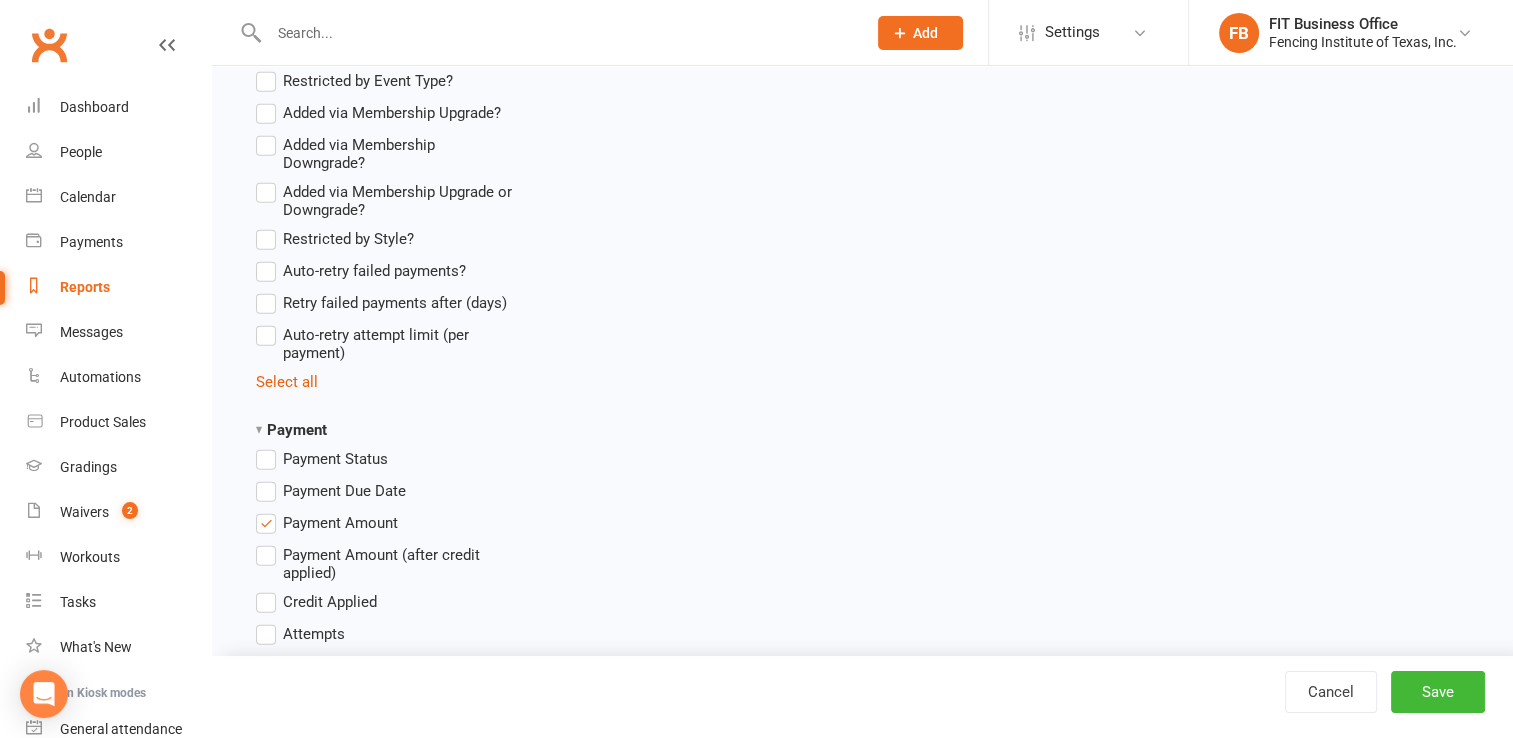 scroll, scrollTop: 5800, scrollLeft: 0, axis: vertical 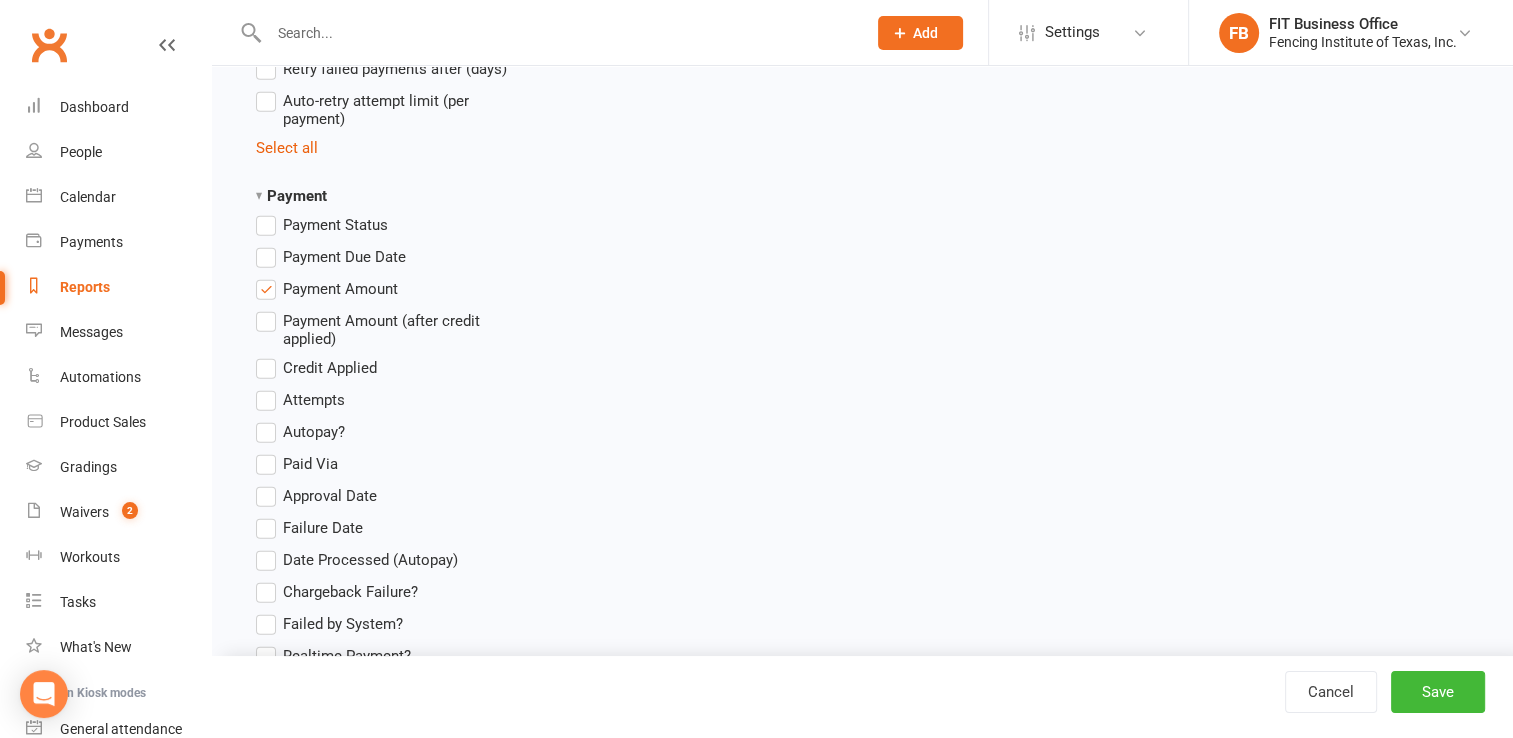 click on "Payment Amount" at bounding box center [327, 289] 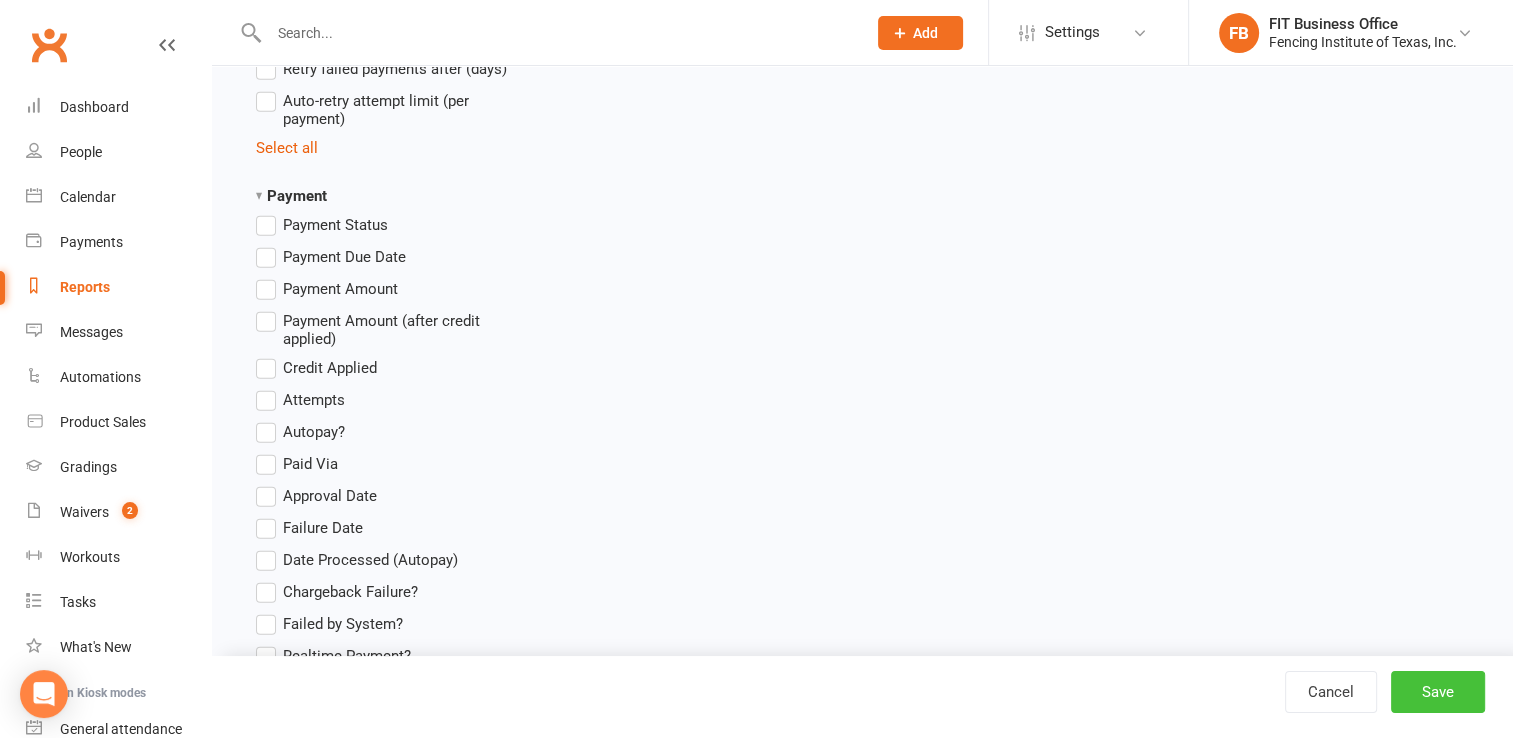click on "Save" at bounding box center (1438, 692) 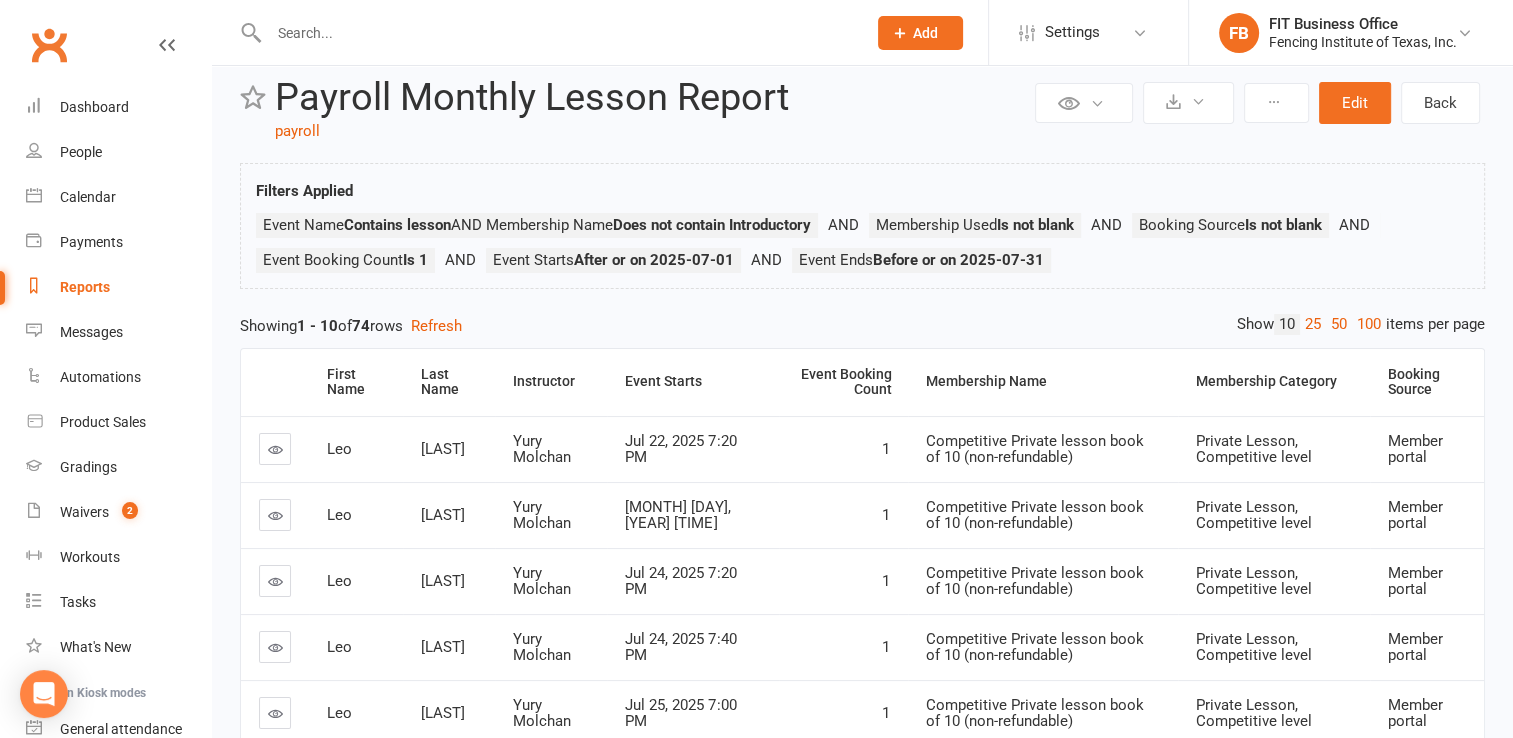 scroll, scrollTop: 0, scrollLeft: 0, axis: both 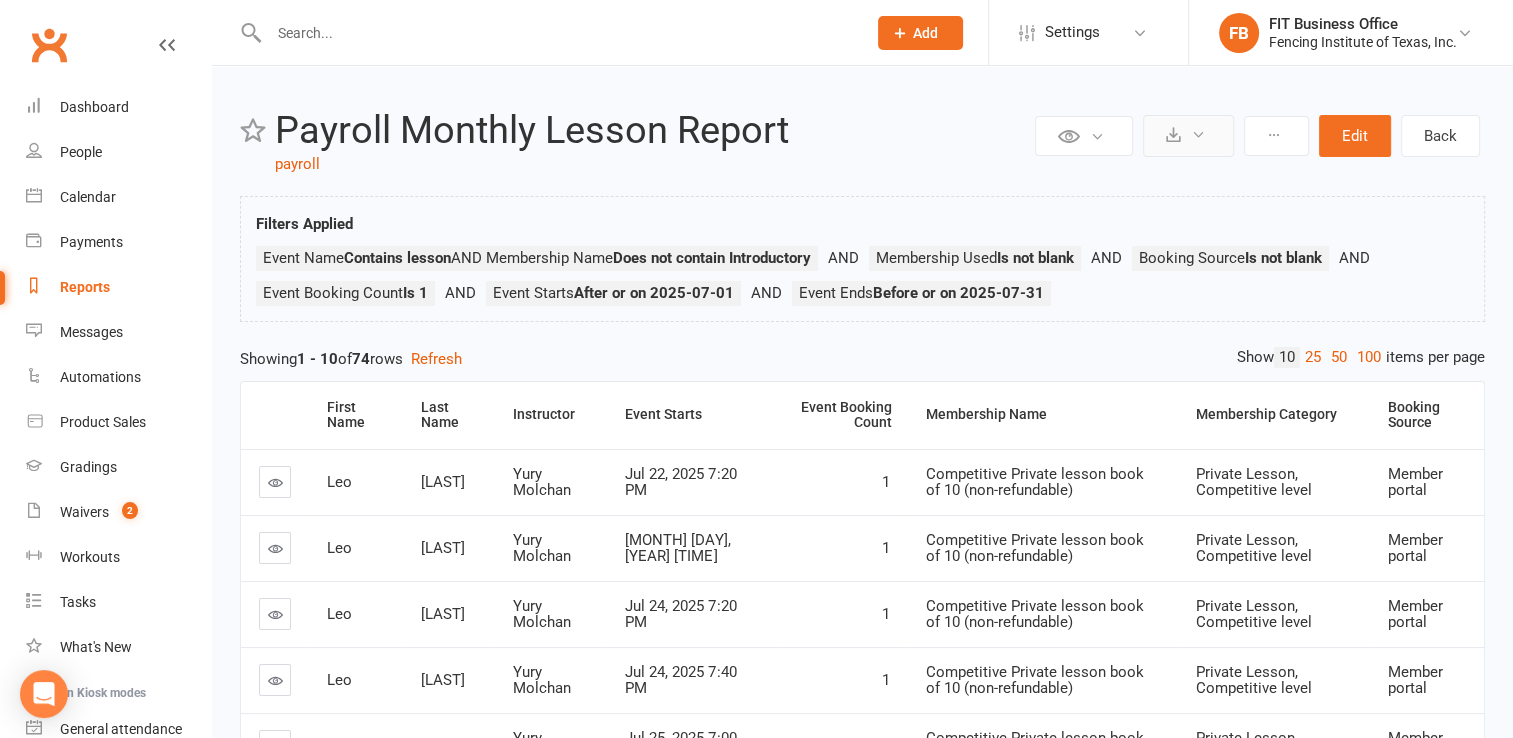 click at bounding box center (1188, 136) 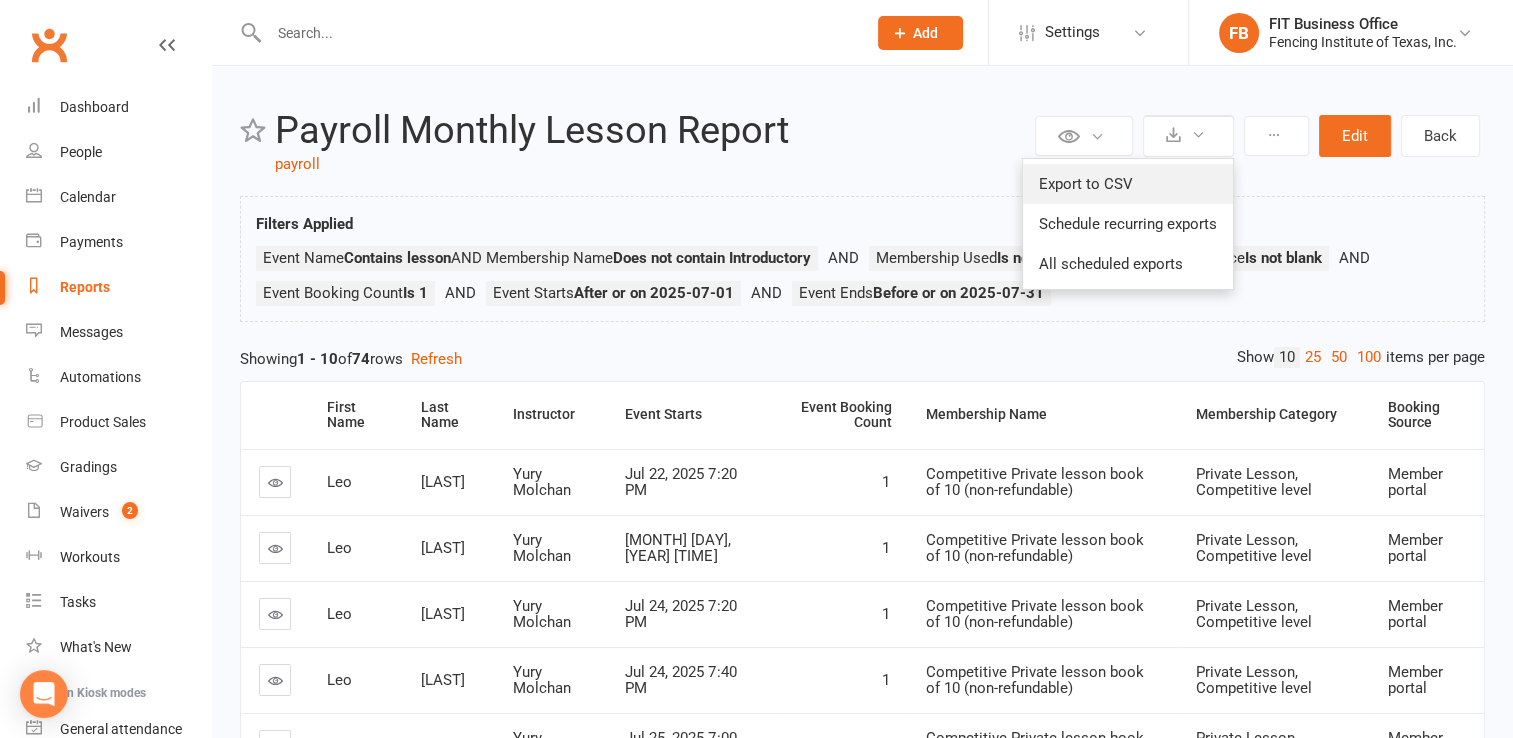 click on "Export to CSV" at bounding box center (1128, 184) 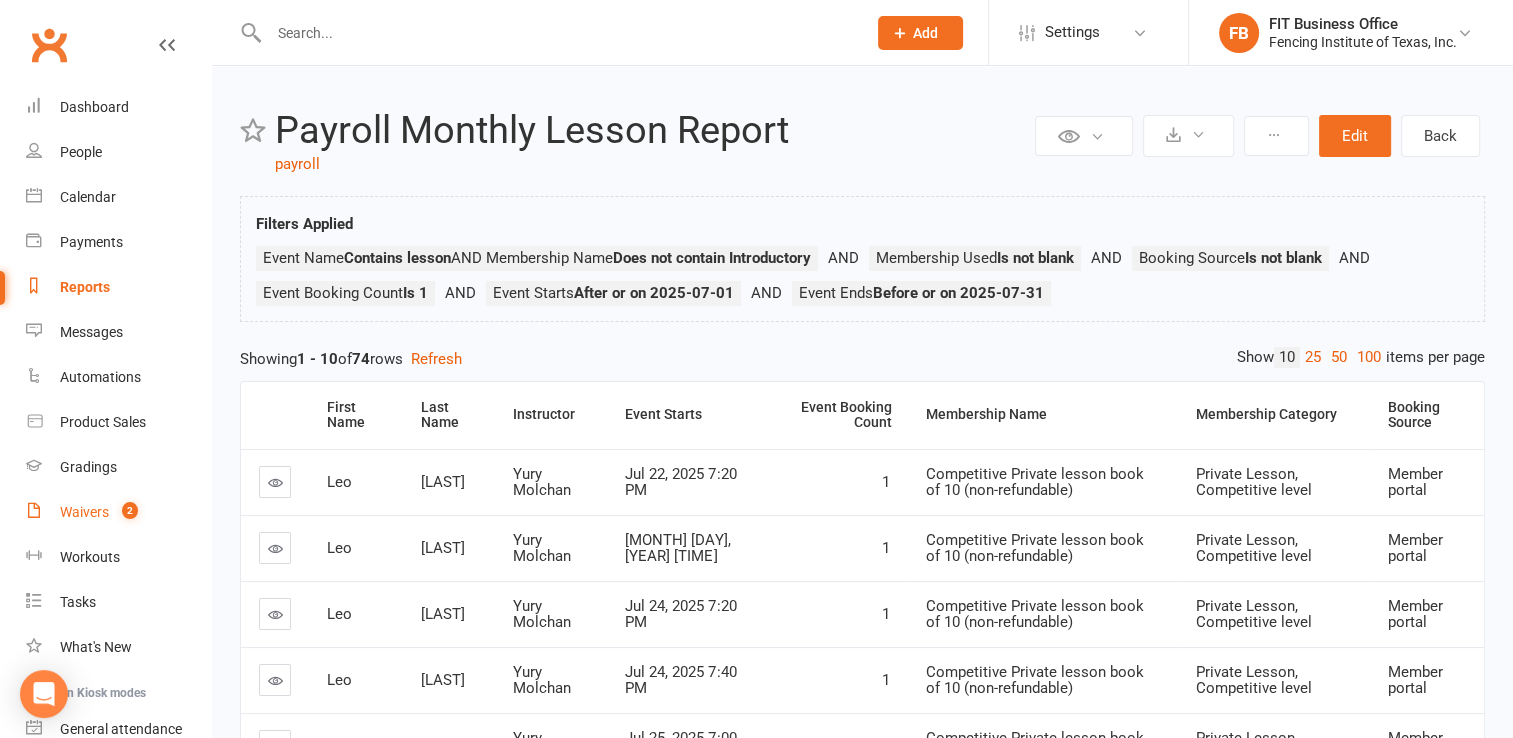 click on "Waivers" at bounding box center (84, 512) 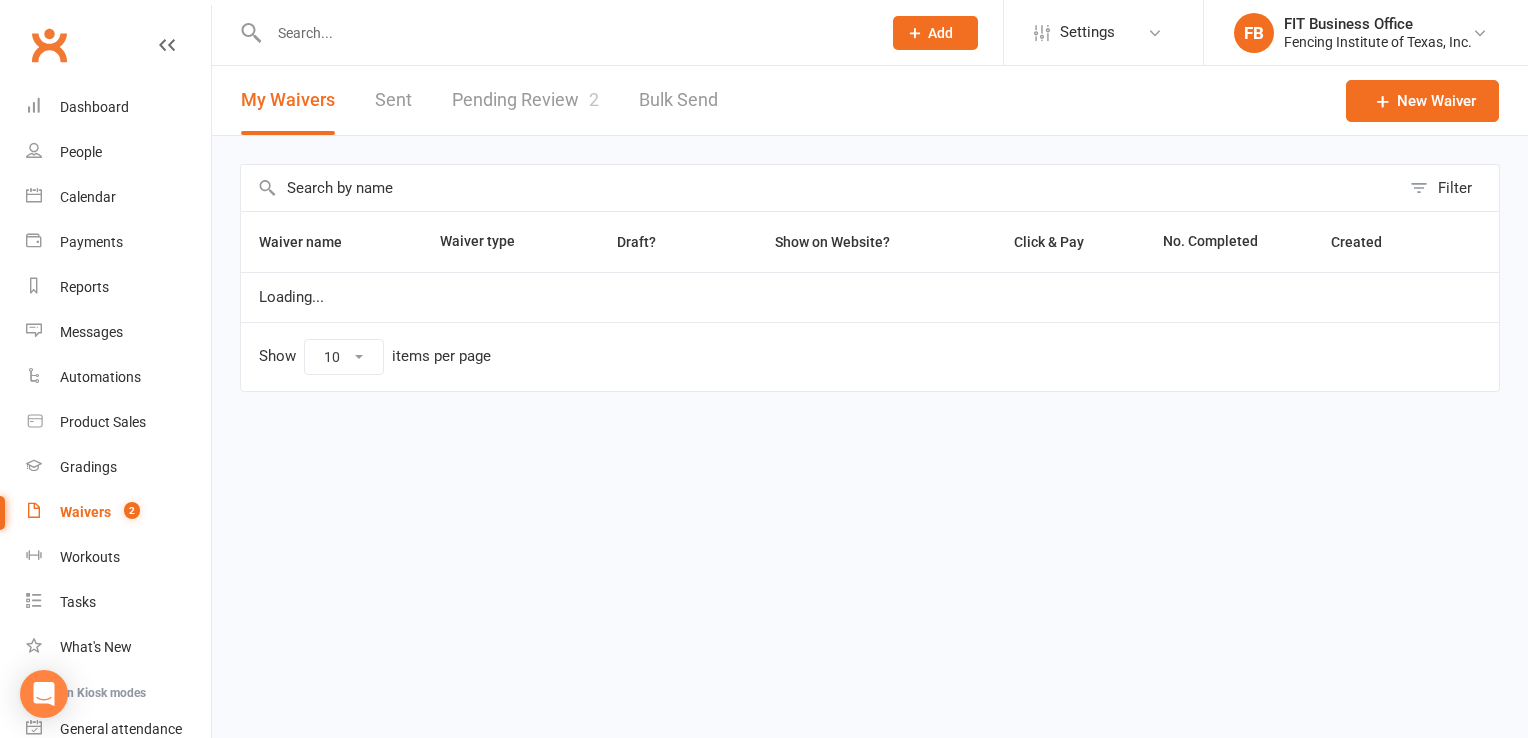 select on "100" 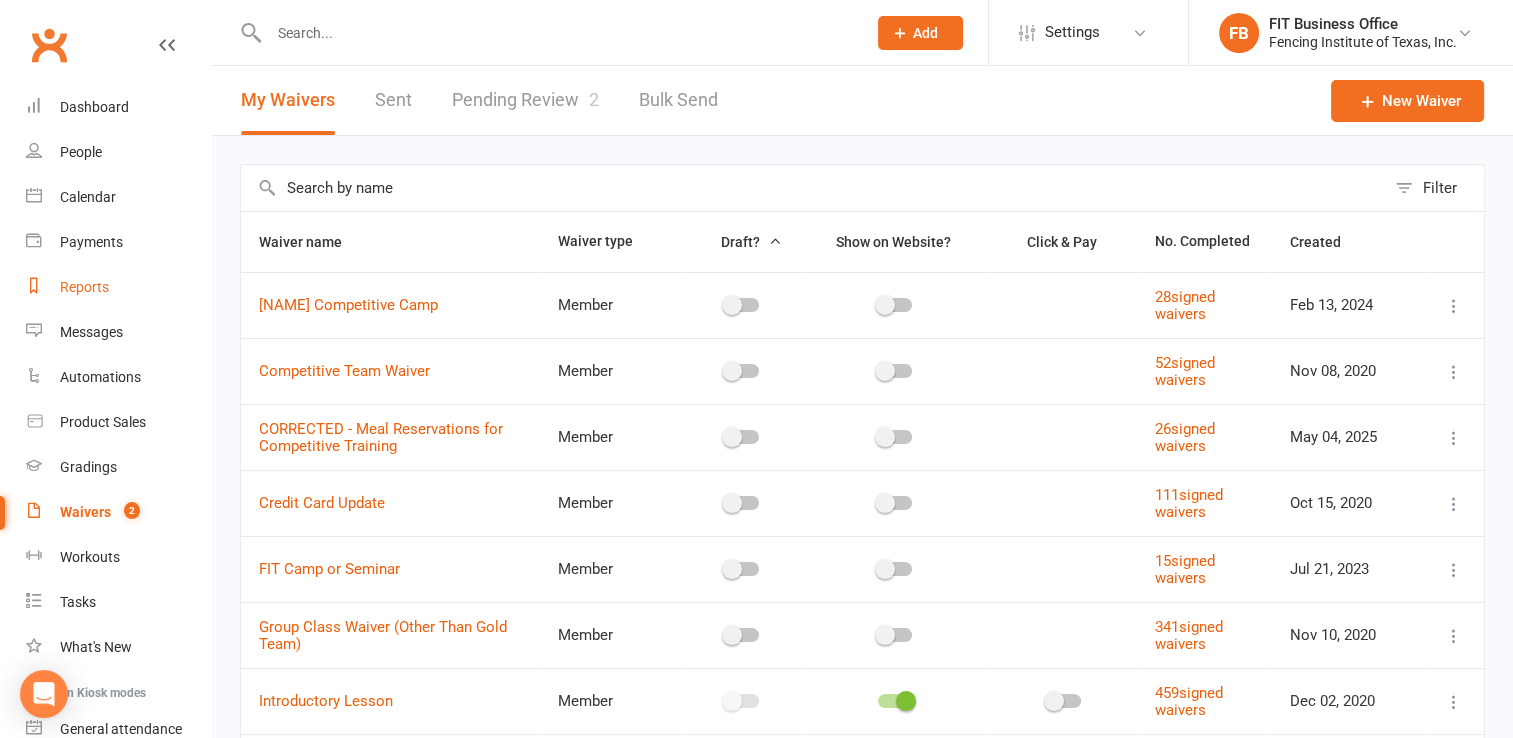 scroll, scrollTop: 33, scrollLeft: 0, axis: vertical 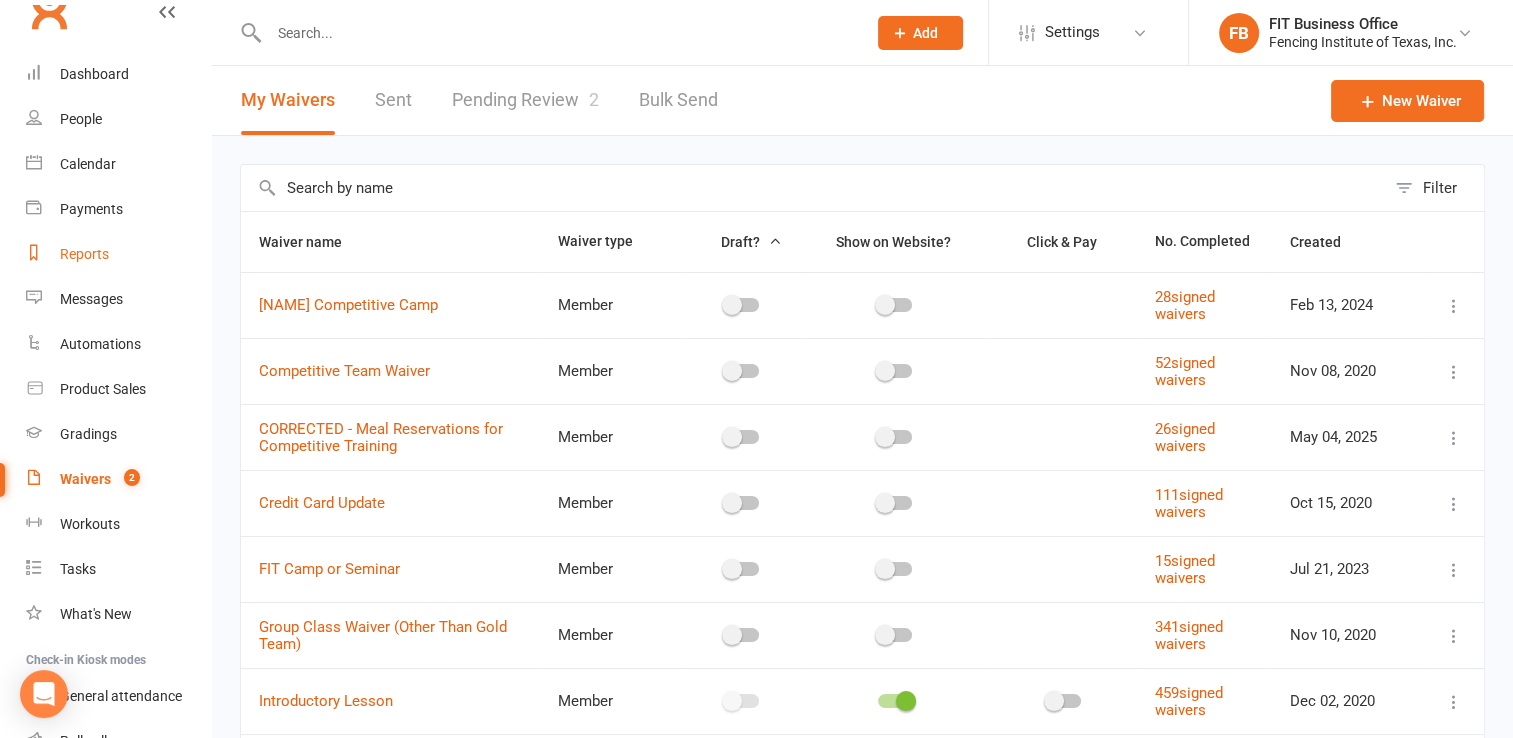 click on "Reports" at bounding box center [84, 254] 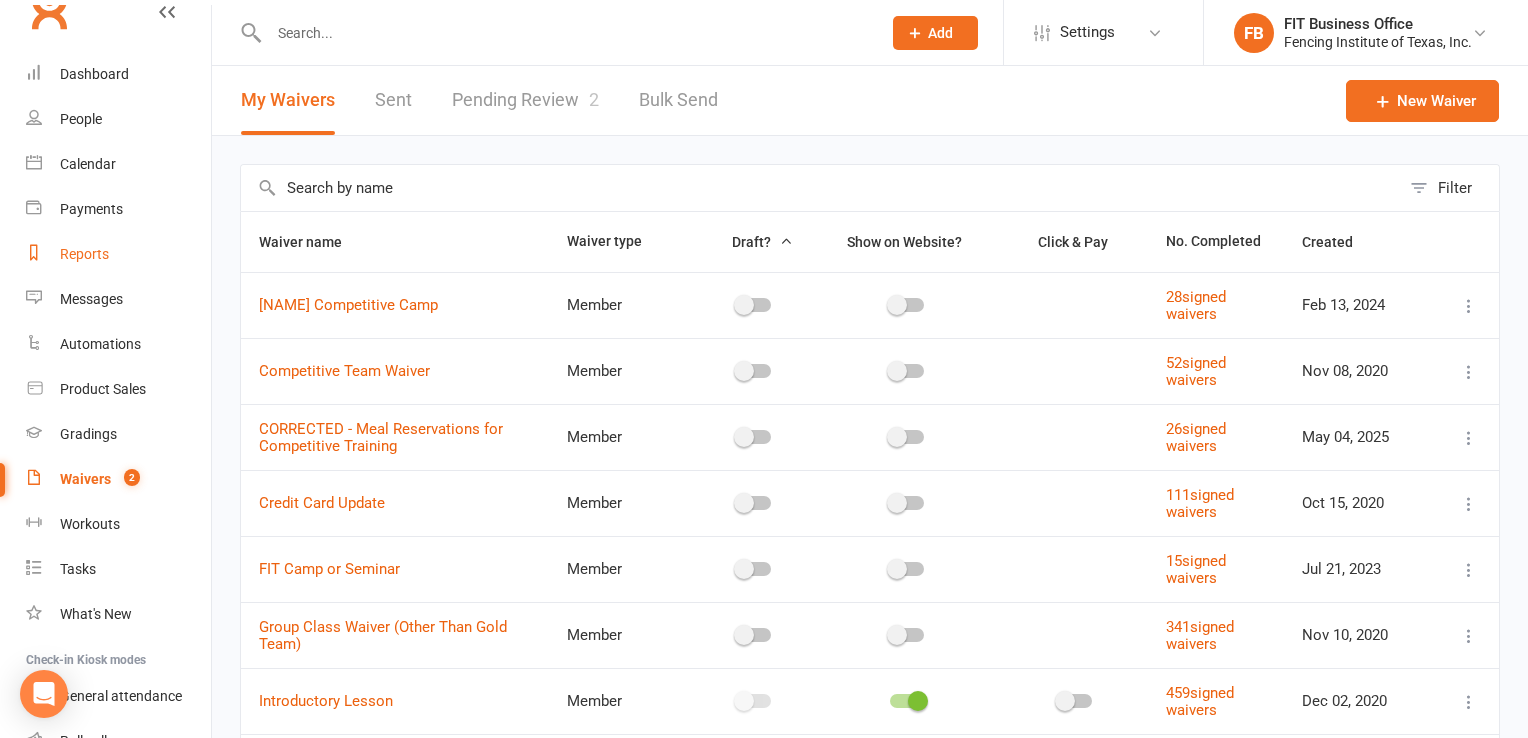 select on "25" 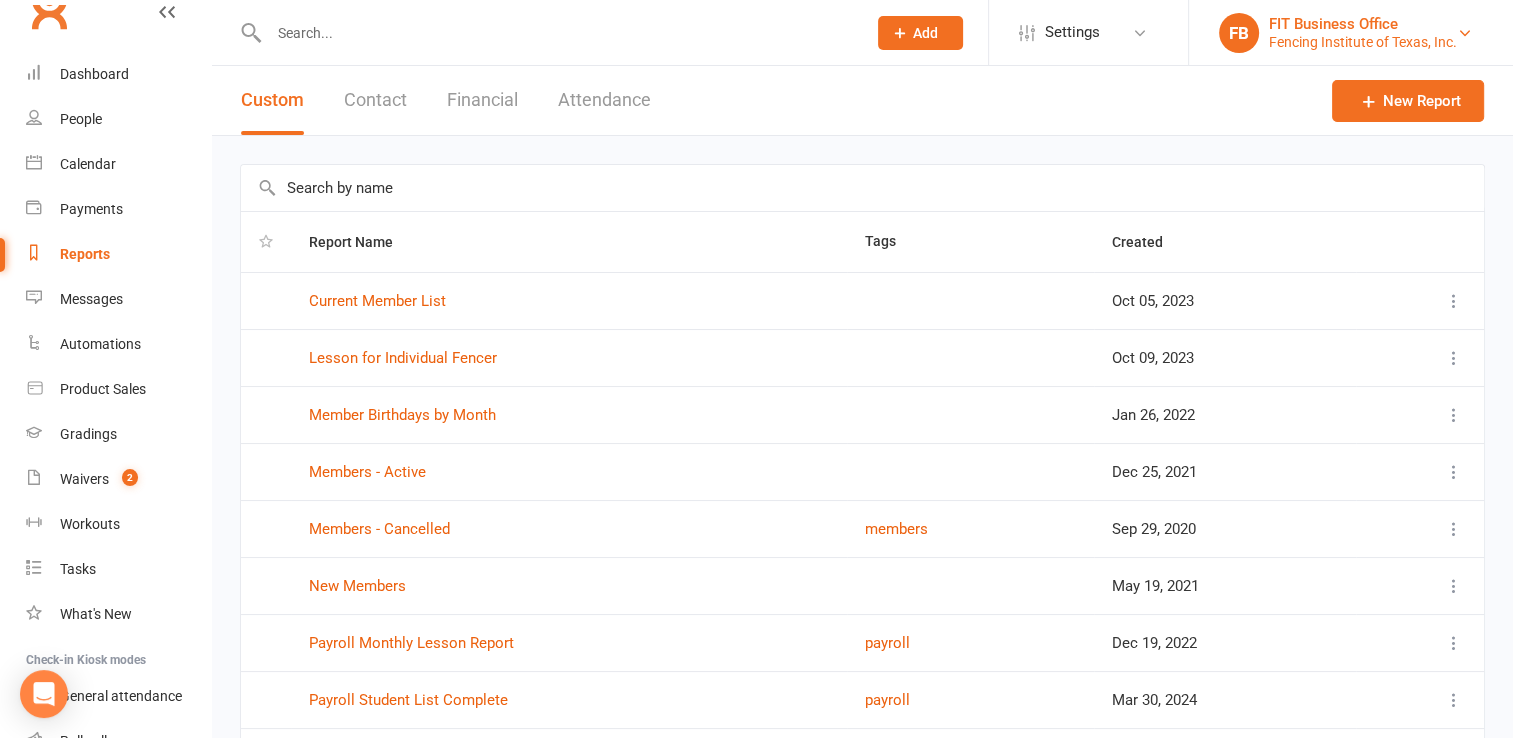 scroll, scrollTop: 33, scrollLeft: 0, axis: vertical 